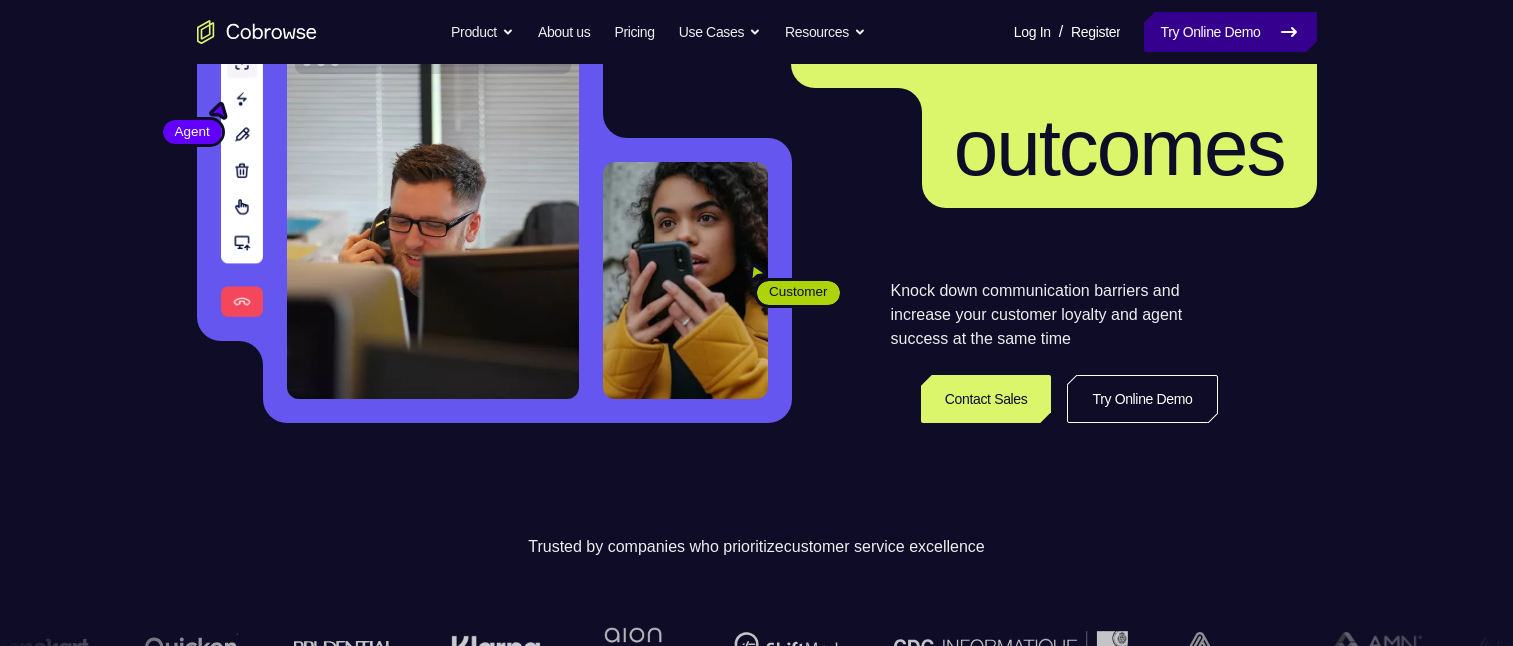 scroll, scrollTop: 0, scrollLeft: 0, axis: both 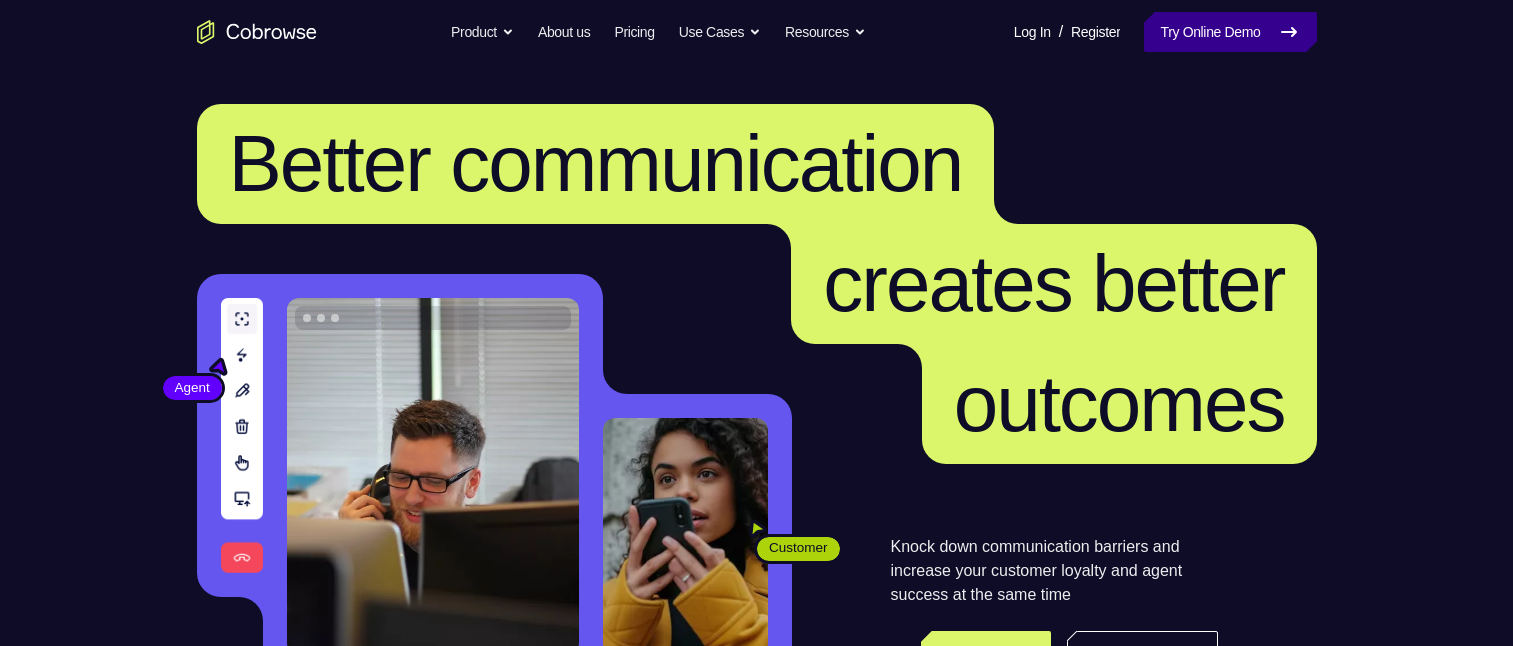 click on "Try Online Demo" at bounding box center [1230, 32] 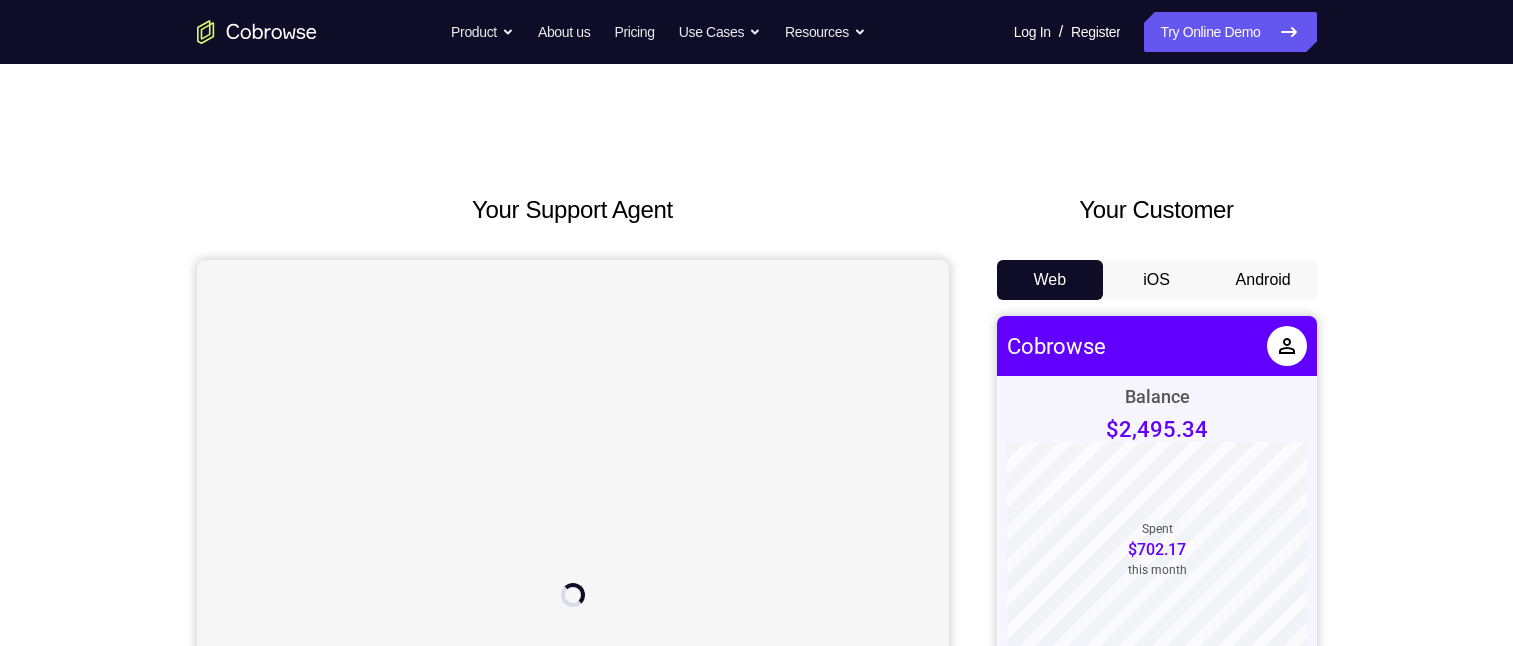 scroll, scrollTop: 0, scrollLeft: 0, axis: both 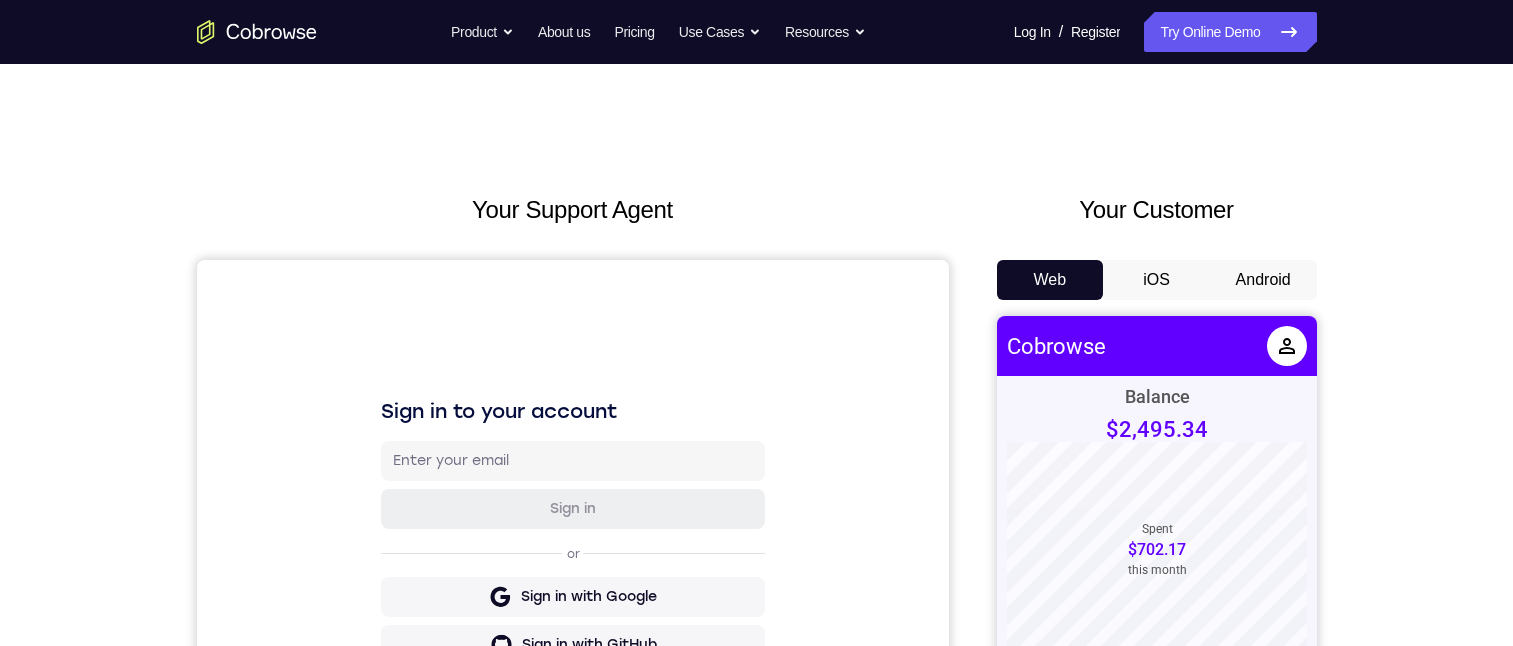 click on "Your Support Agent             Your Customer       Web   iOS   Android                         Next Steps   We’d be happy to give a product demo, answer any technical questions, or share best practices.          Create An Account             Contact Sales" at bounding box center (756, 723) 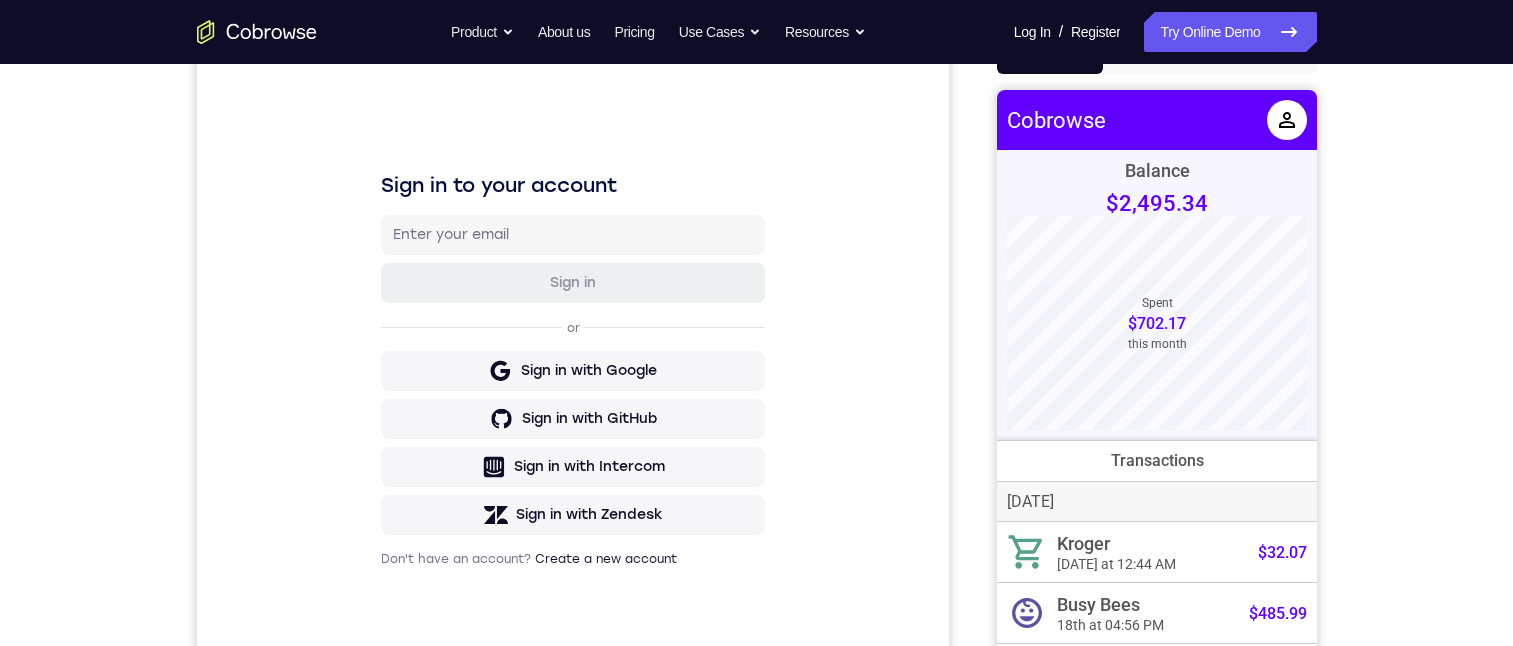 scroll, scrollTop: 0, scrollLeft: 0, axis: both 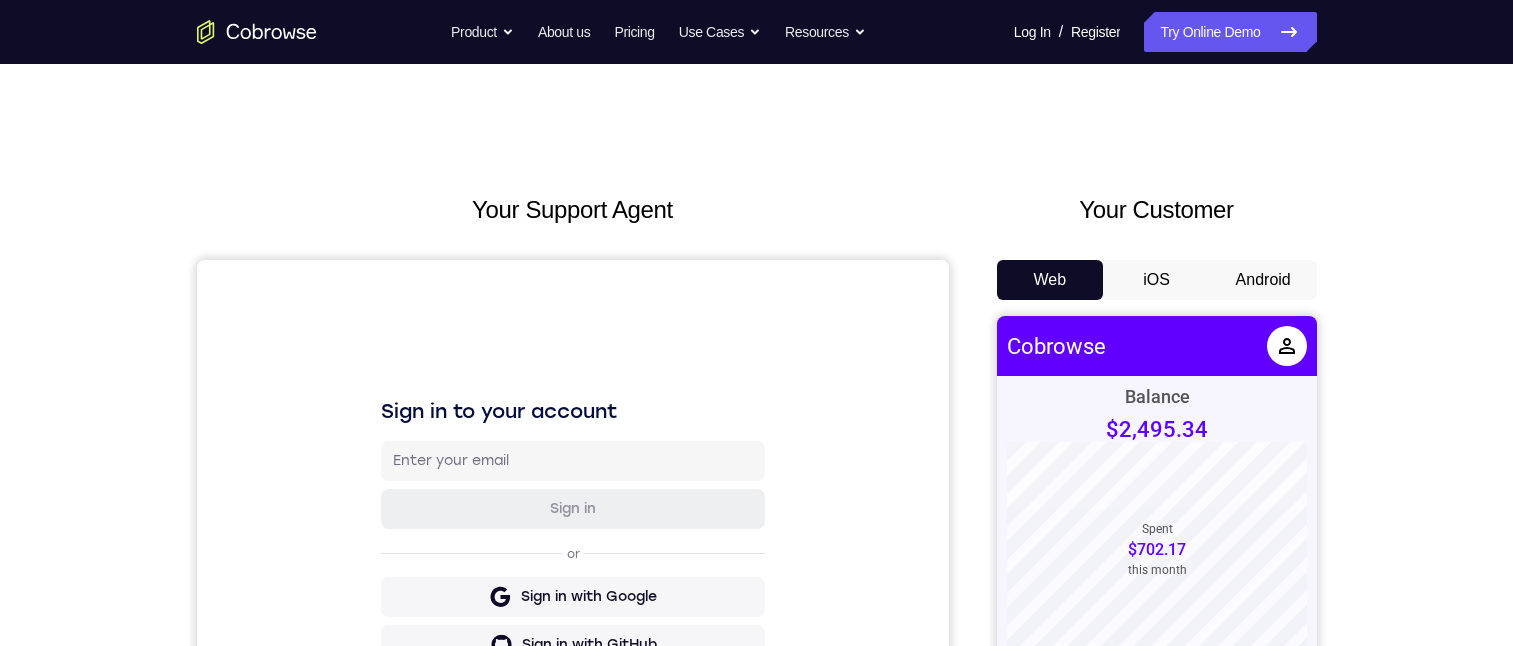 click on "Android" at bounding box center (1263, 280) 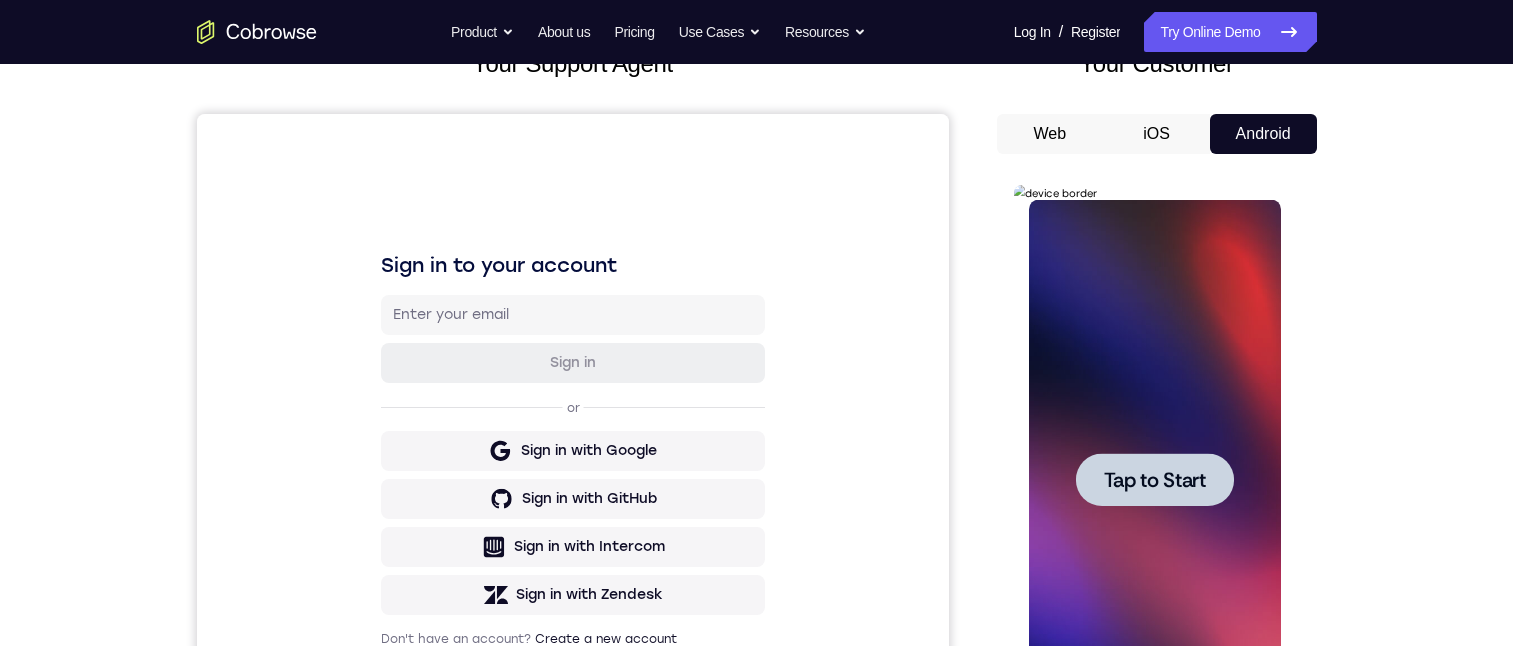 scroll, scrollTop: 204, scrollLeft: 0, axis: vertical 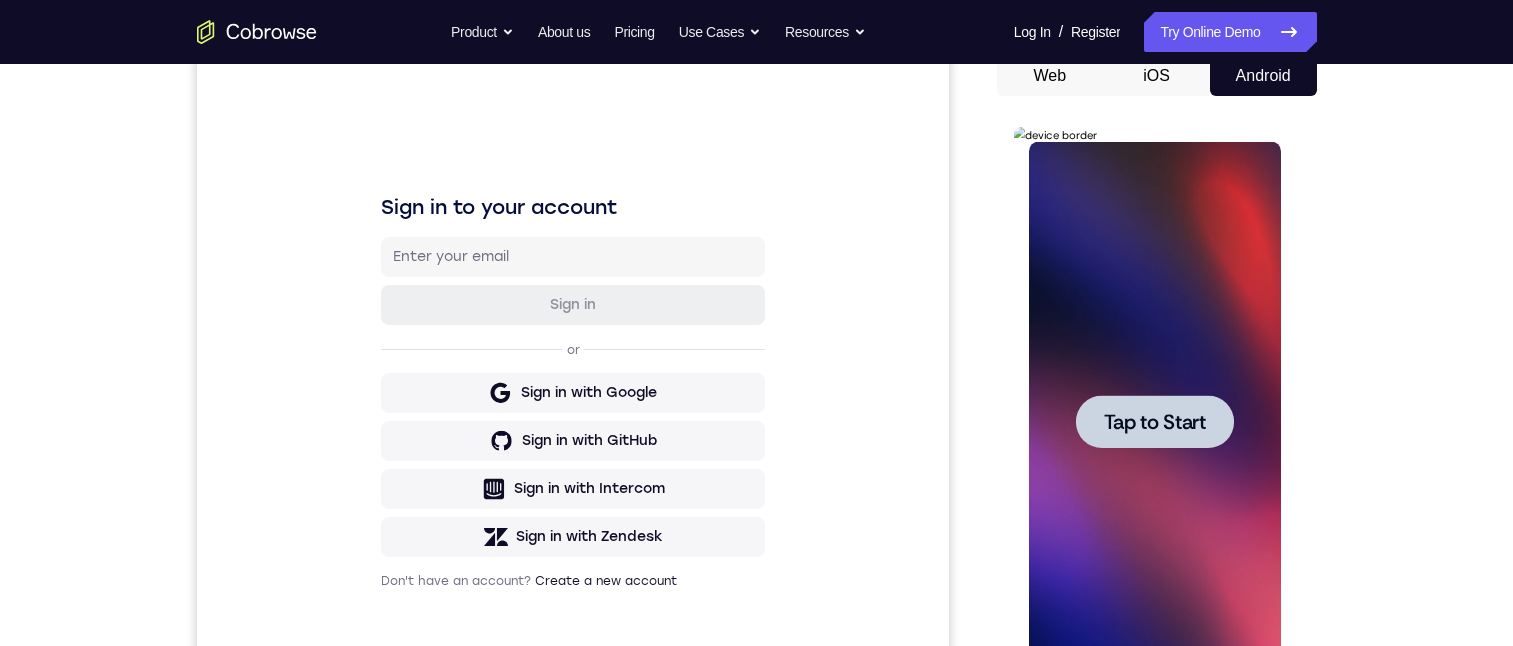 click at bounding box center [1155, 421] 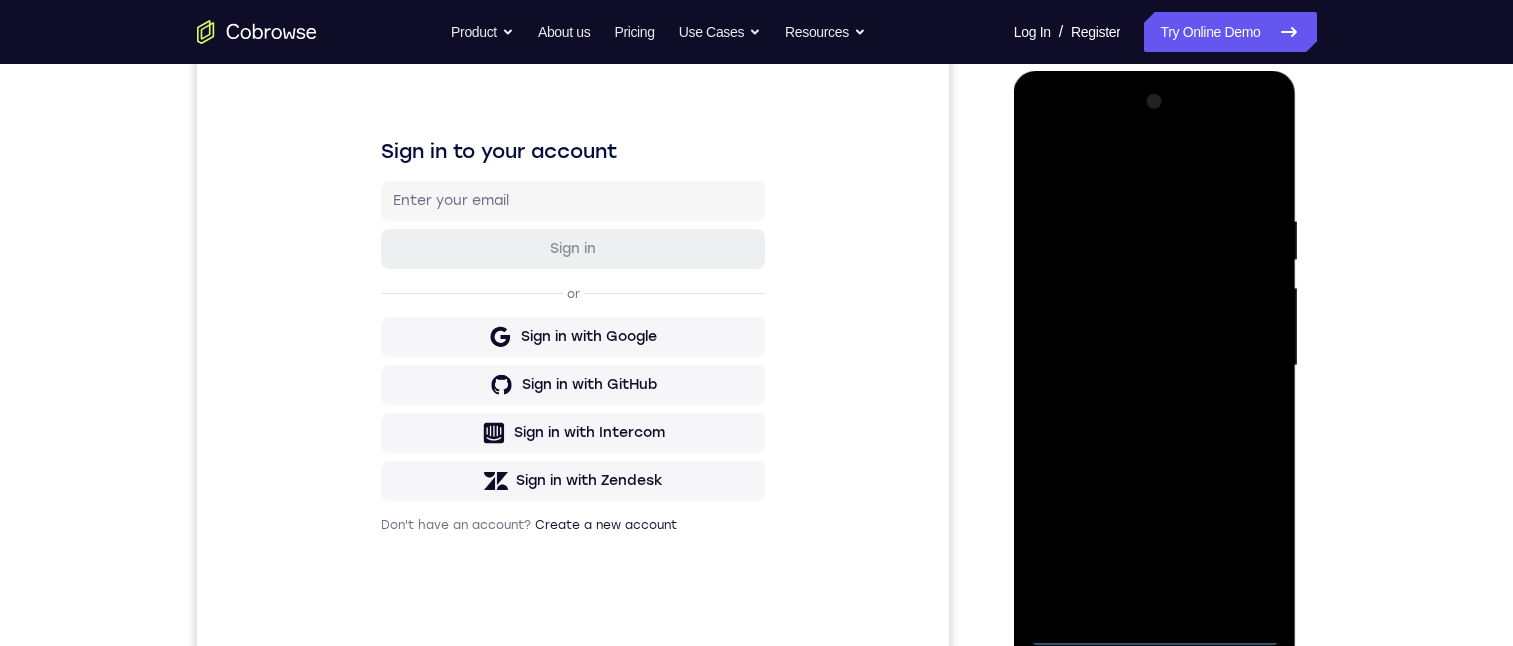 scroll, scrollTop: 256, scrollLeft: 0, axis: vertical 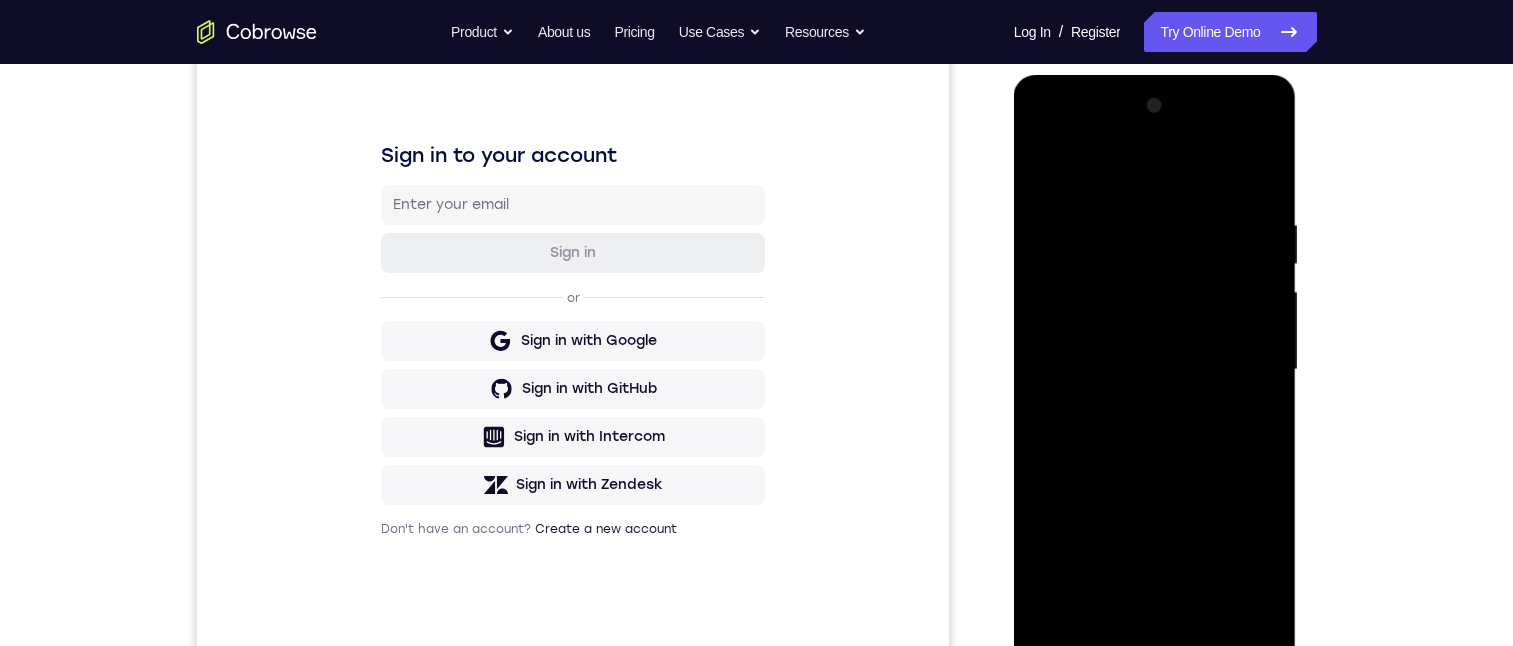 drag, startPoint x: 1153, startPoint y: 630, endPoint x: 2002, endPoint y: 515, distance: 856.7532 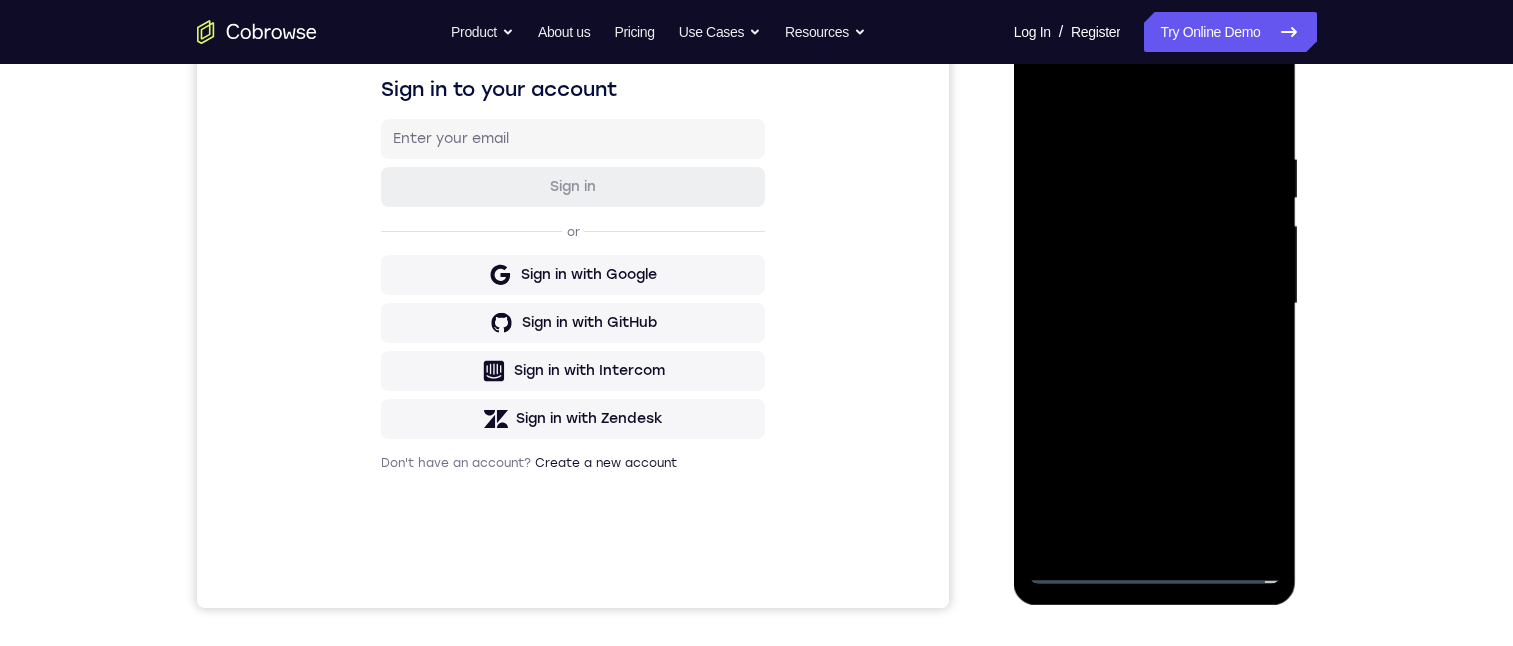 click at bounding box center [1155, 304] 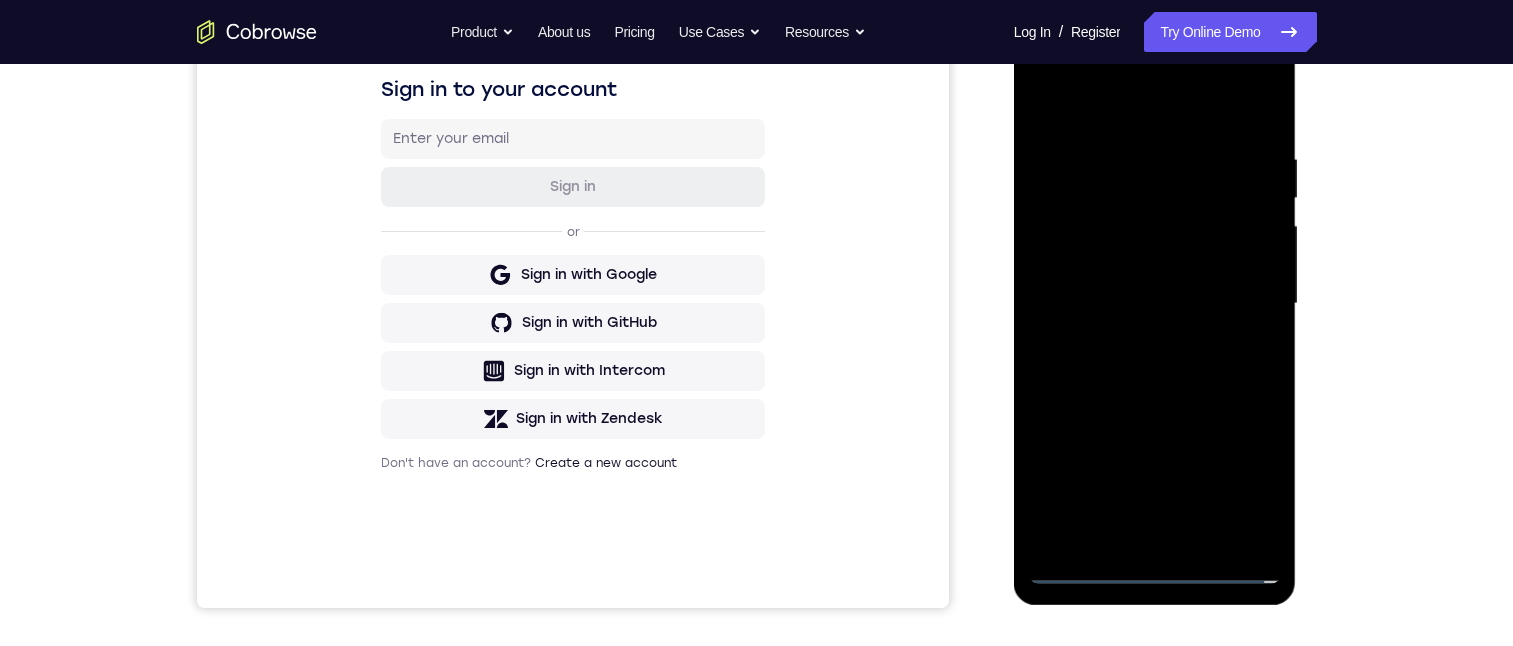 click at bounding box center [1155, 304] 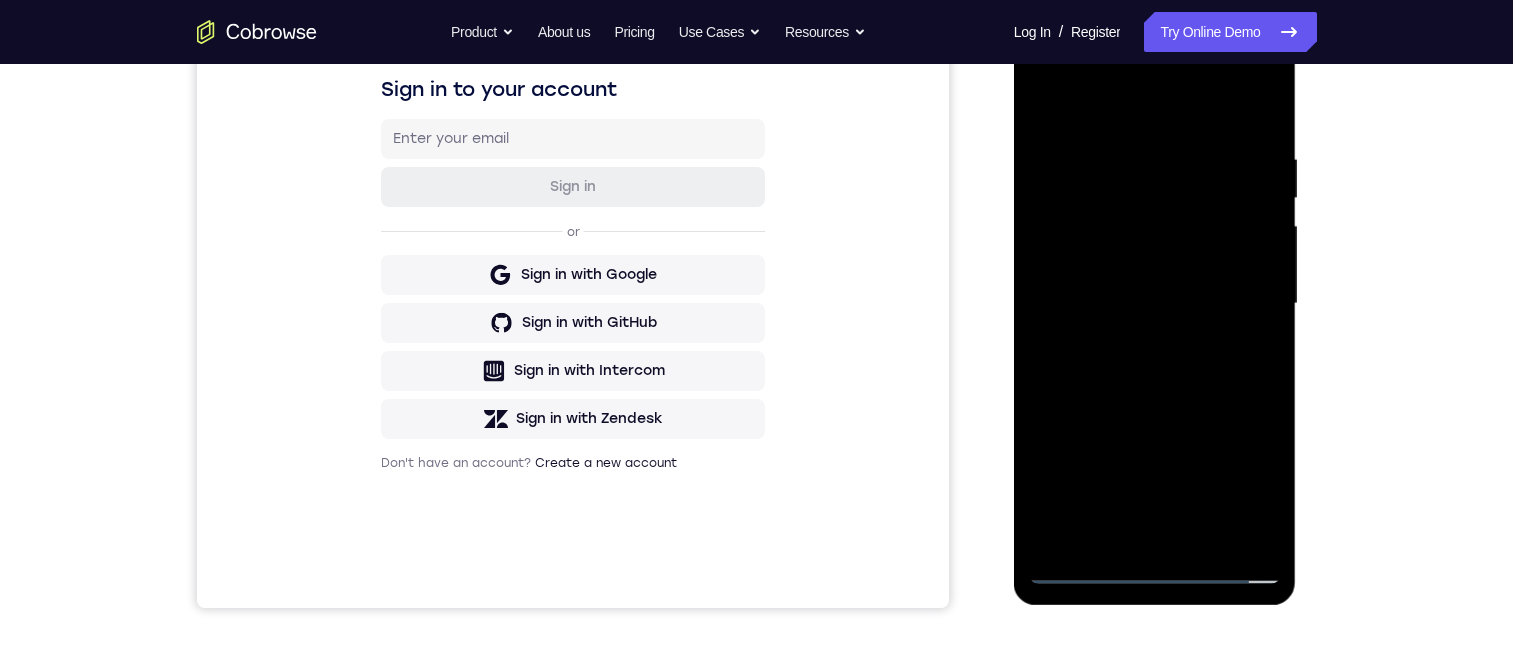 drag, startPoint x: 1370, startPoint y: 273, endPoint x: 149, endPoint y: 87, distance: 1235.0858 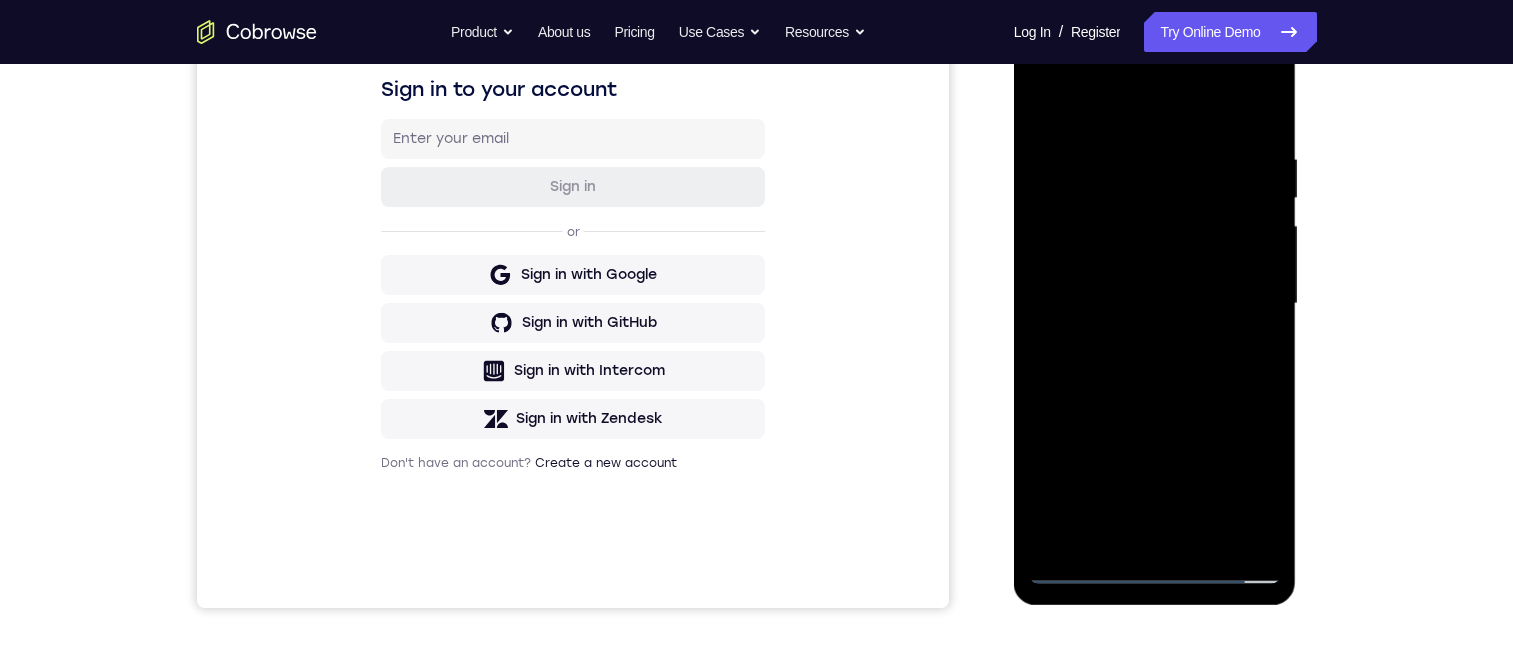 click at bounding box center [1155, 304] 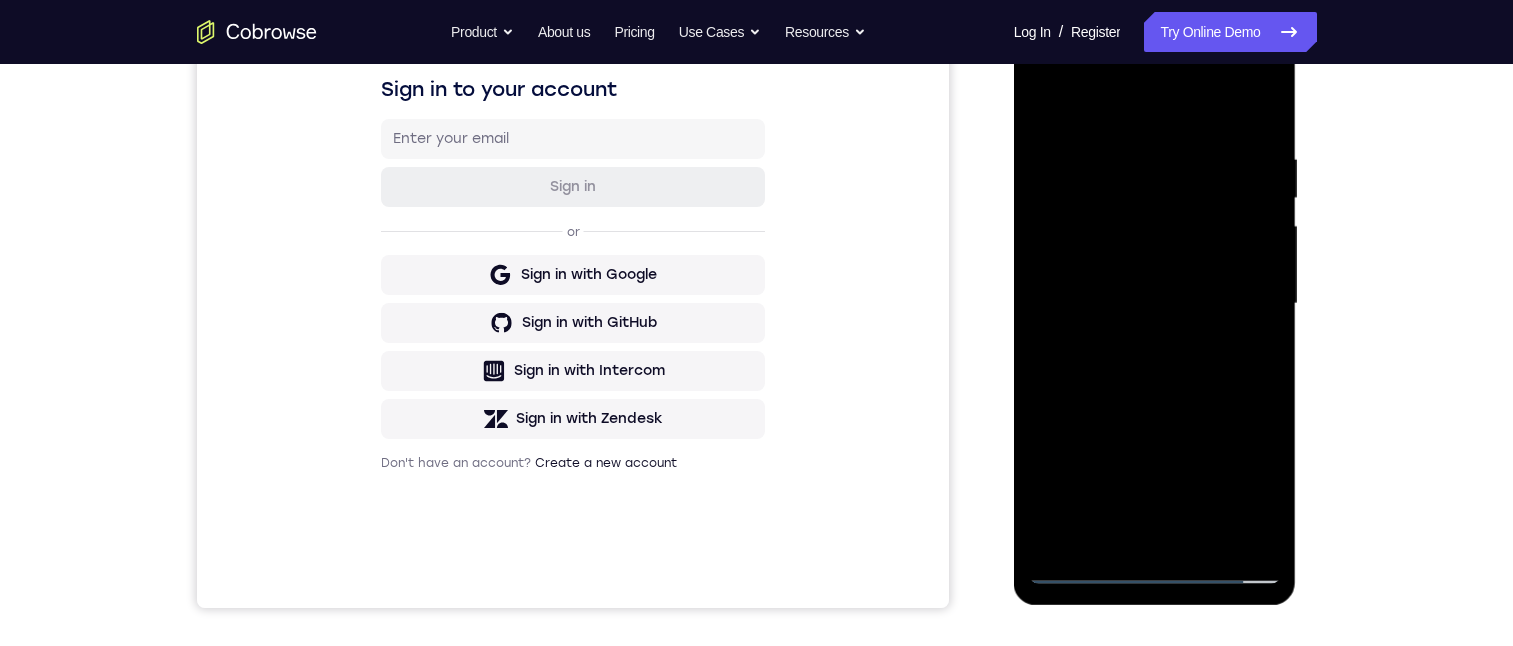 click at bounding box center [1155, 304] 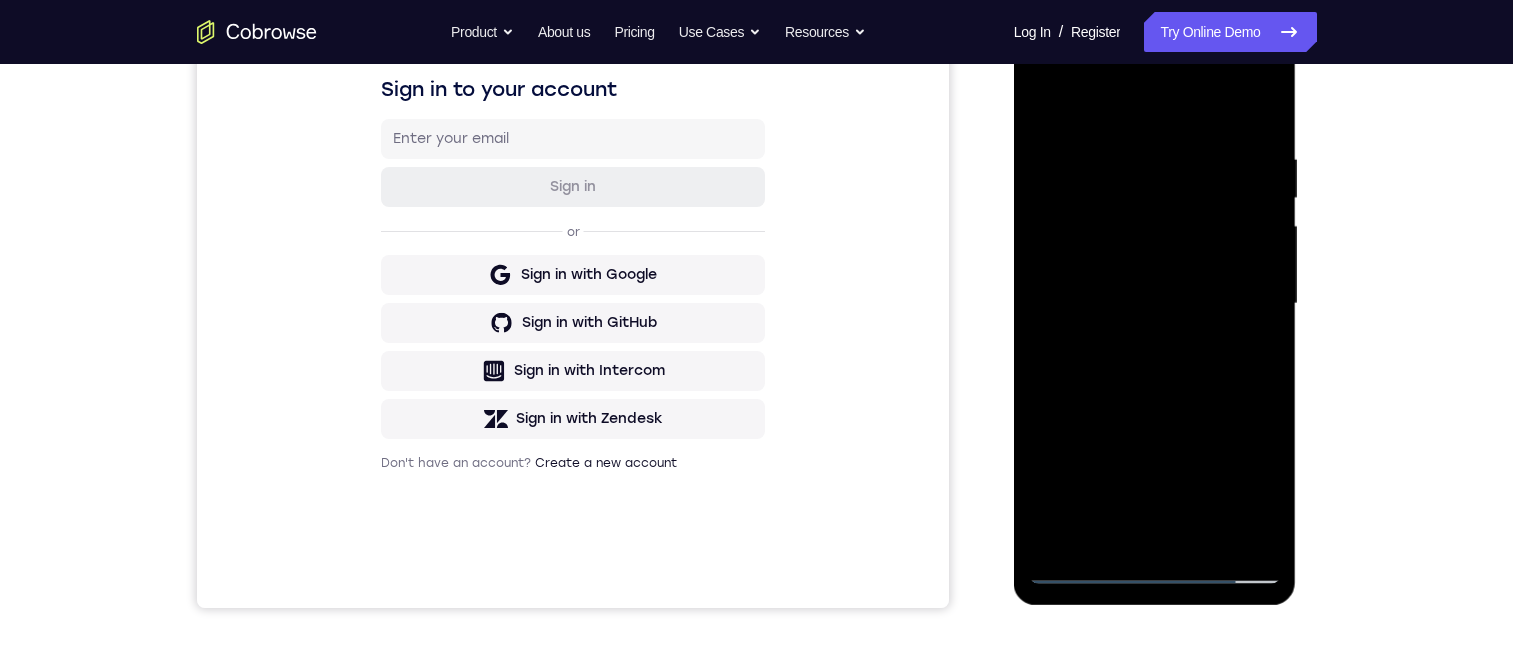 click at bounding box center (1155, 304) 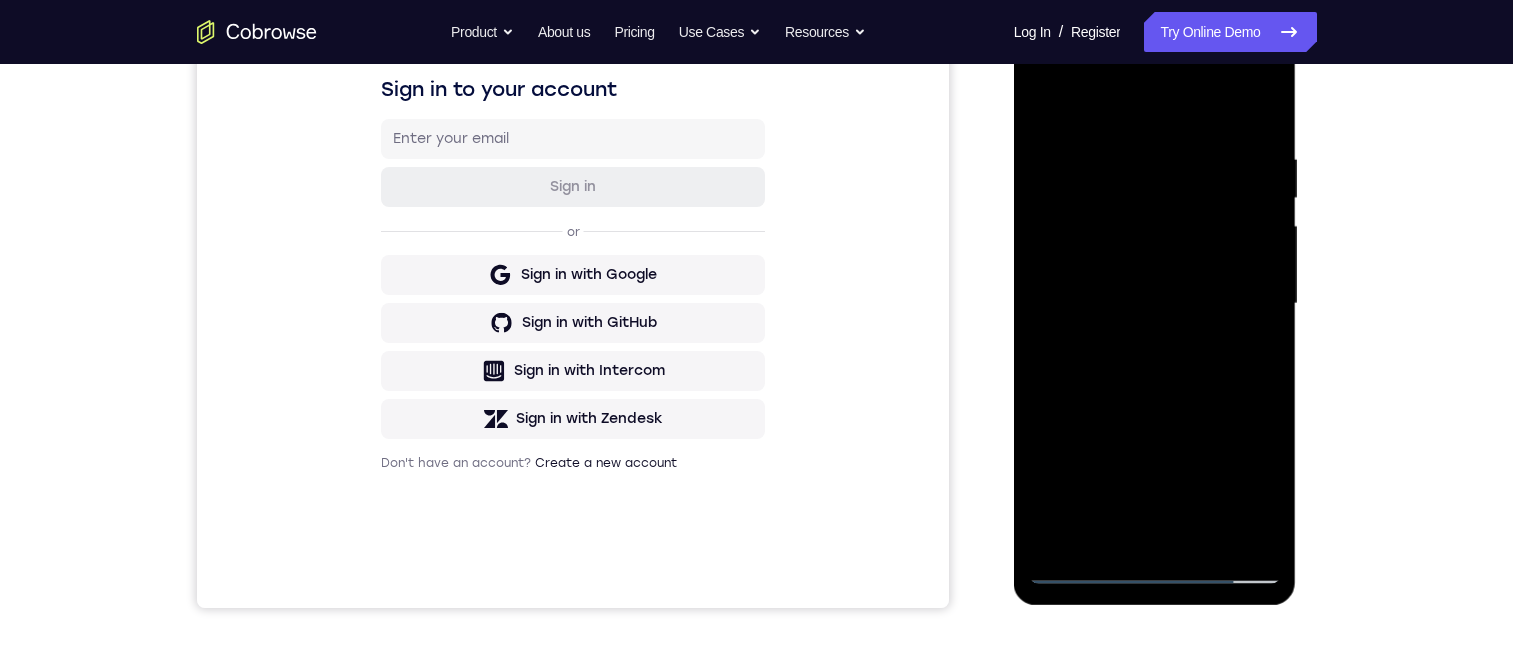 click at bounding box center (1155, 304) 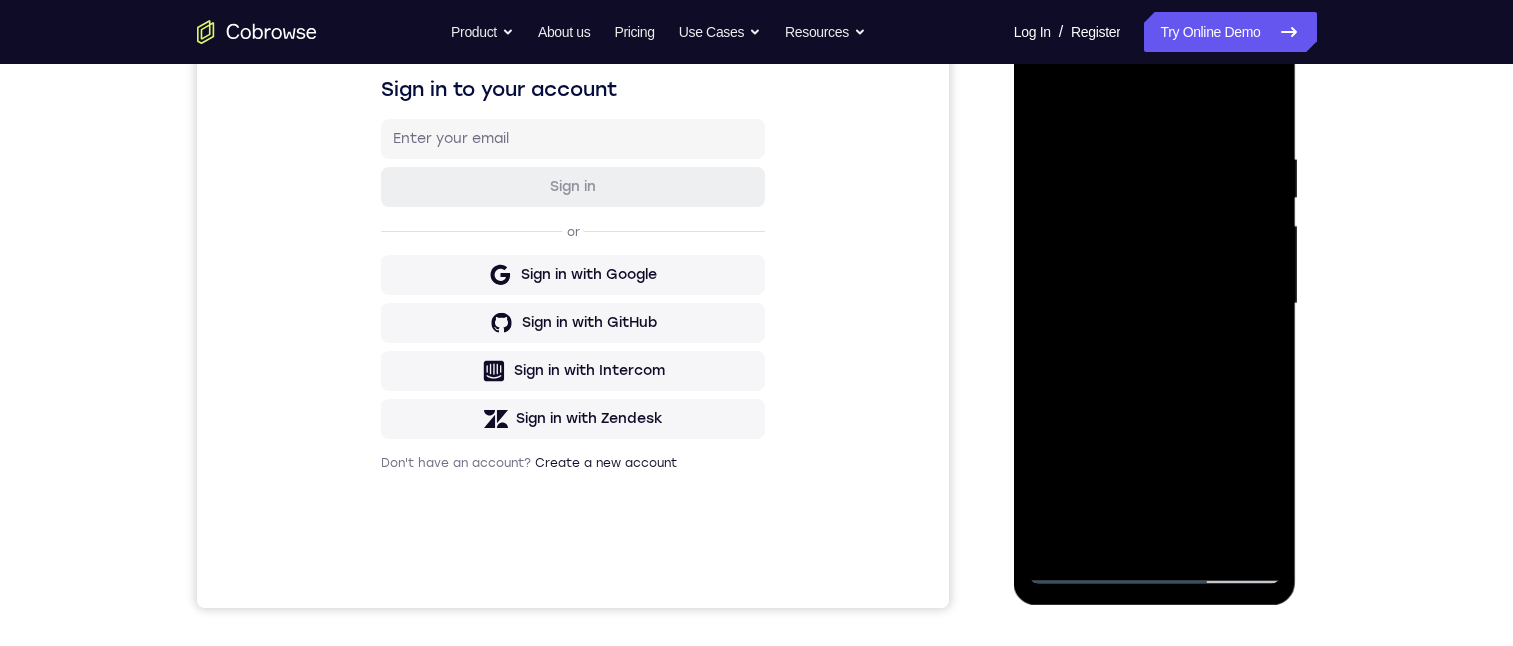 click at bounding box center (1155, 304) 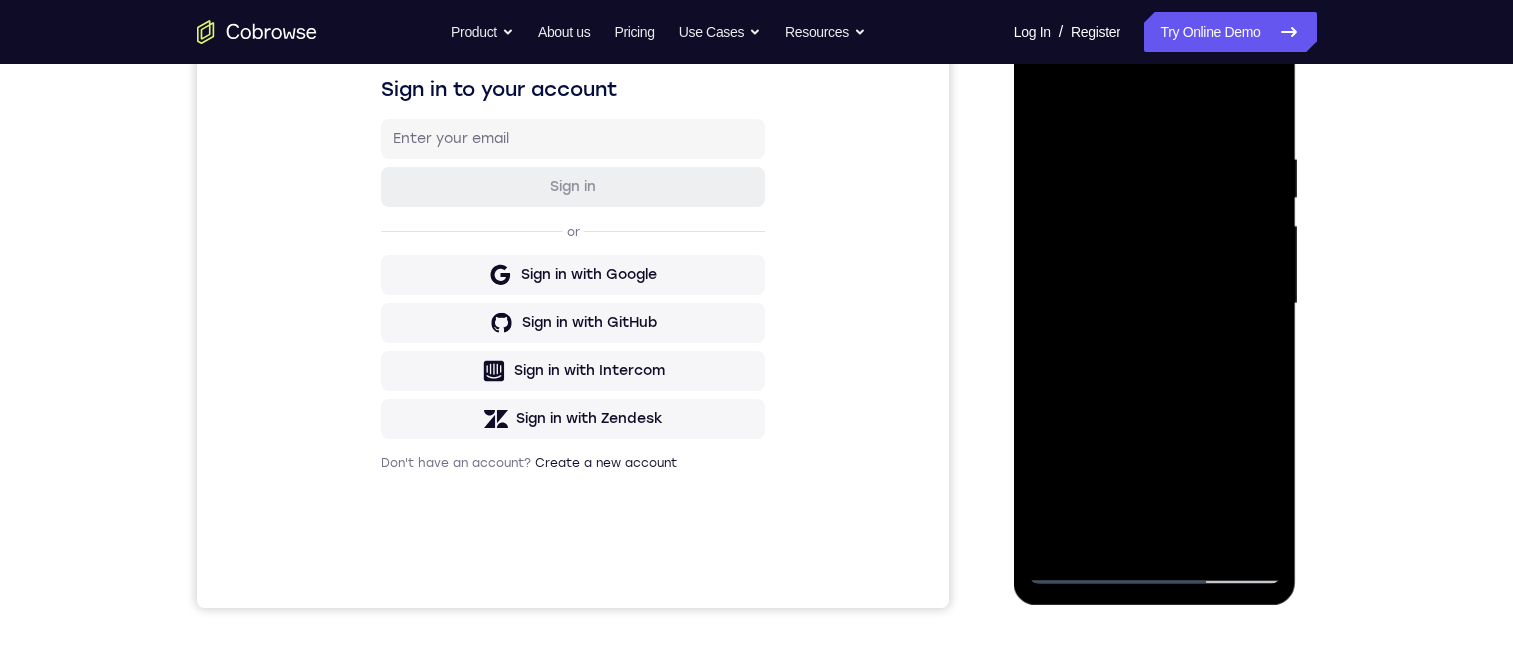 click at bounding box center [1155, 304] 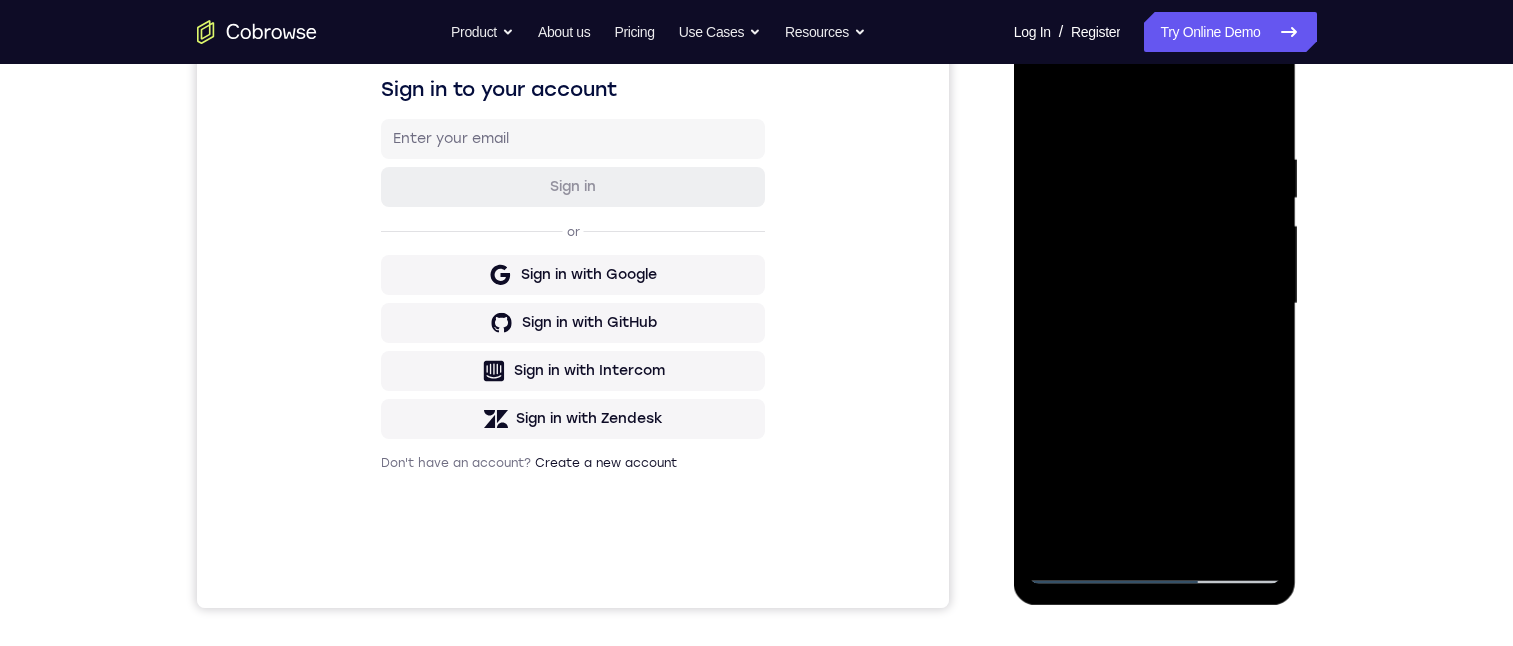 click at bounding box center (1155, 304) 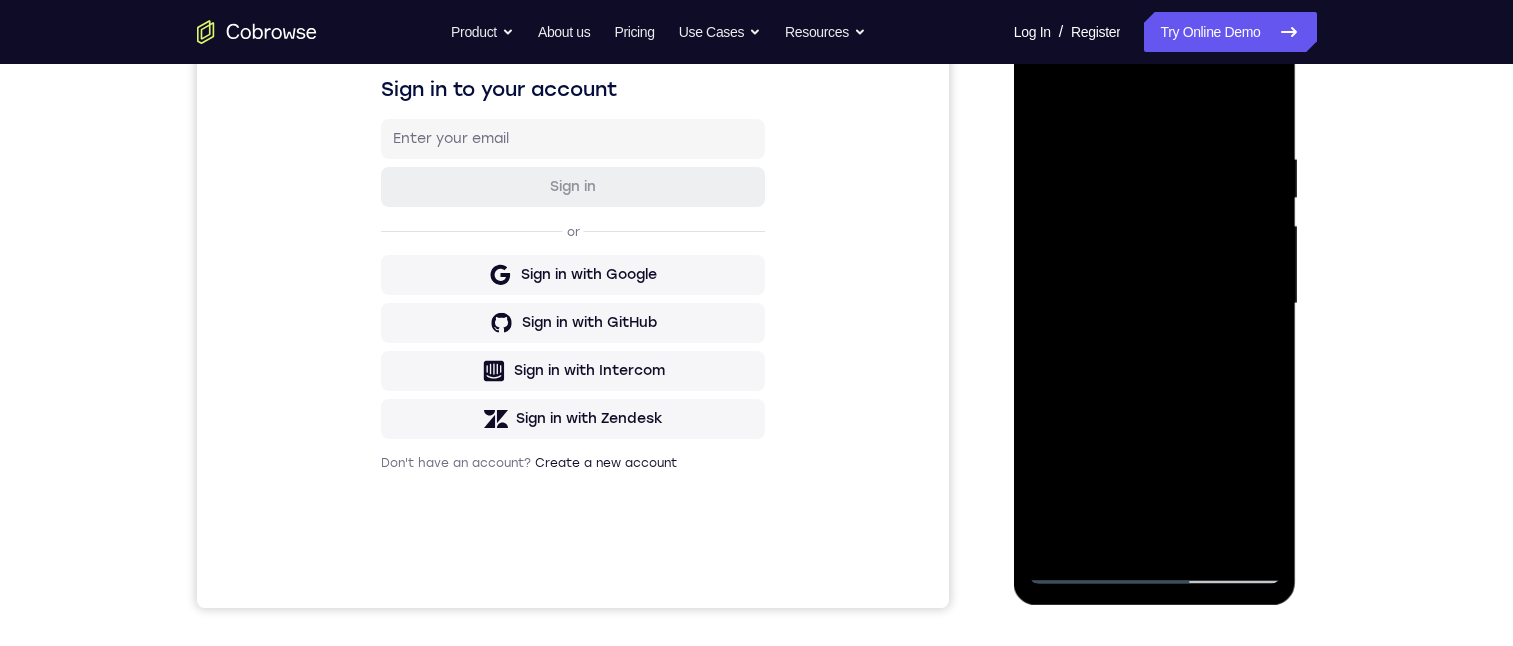 click at bounding box center [1155, 304] 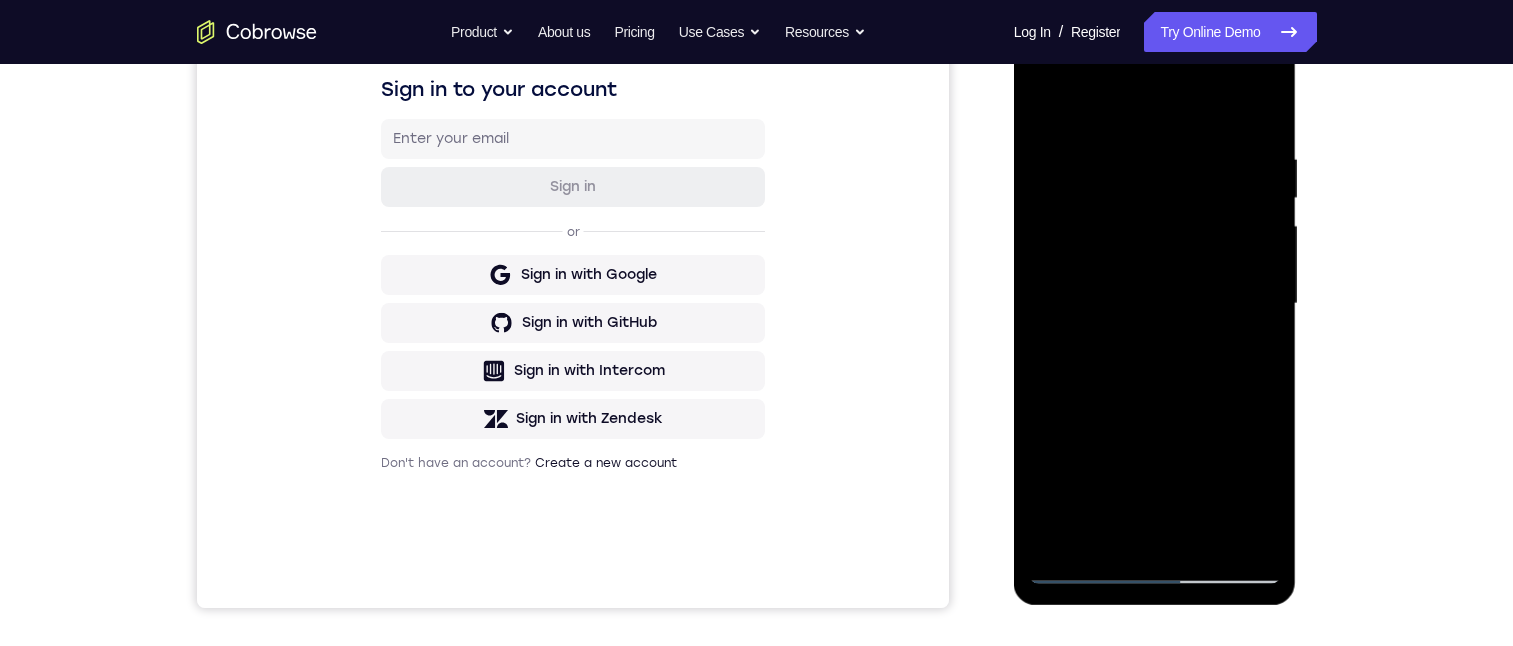 click at bounding box center (1155, 304) 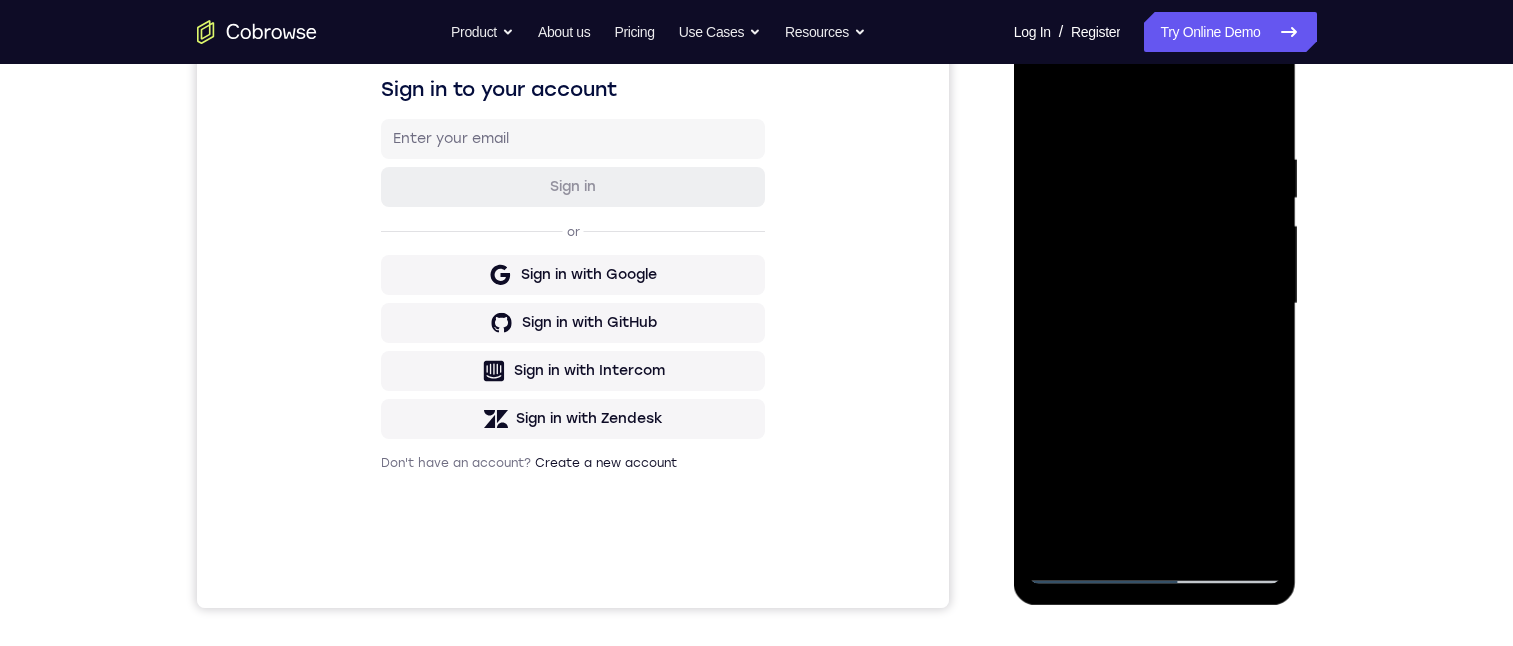 click at bounding box center [1155, 304] 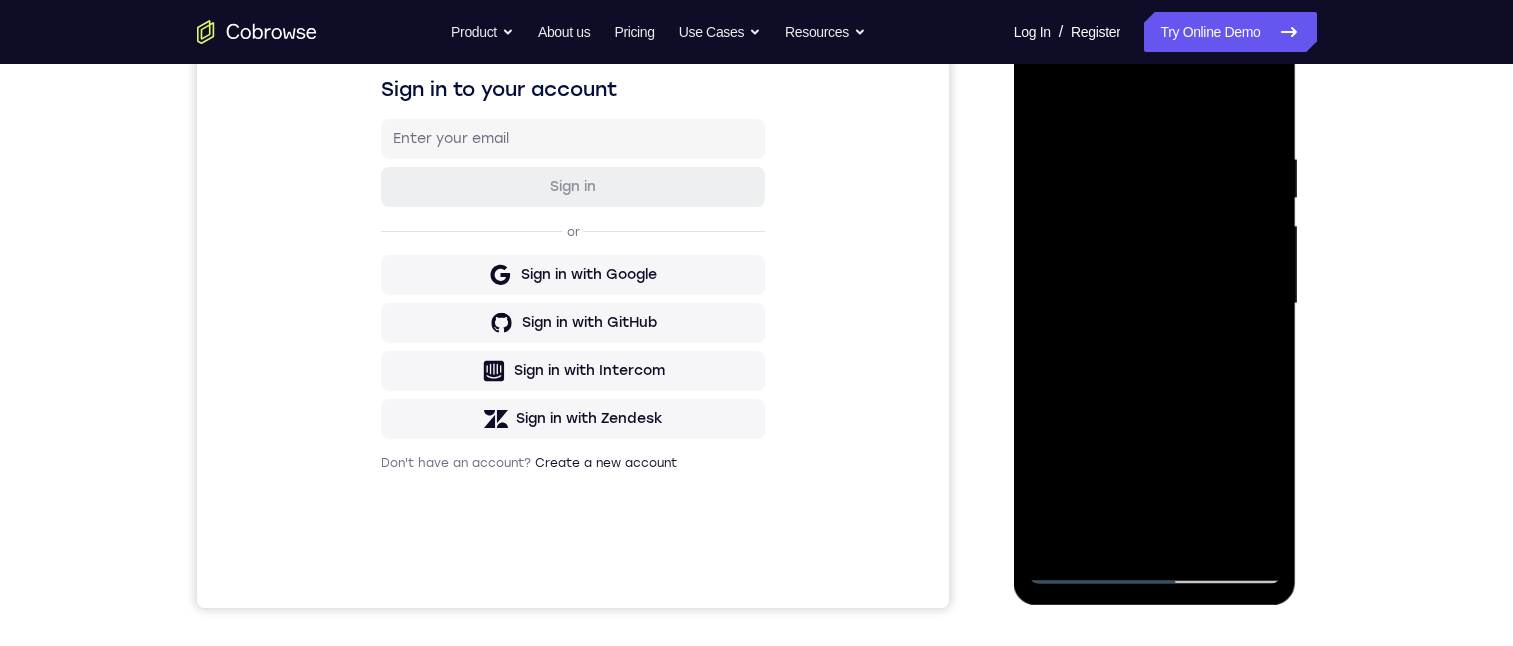 click at bounding box center (1155, 304) 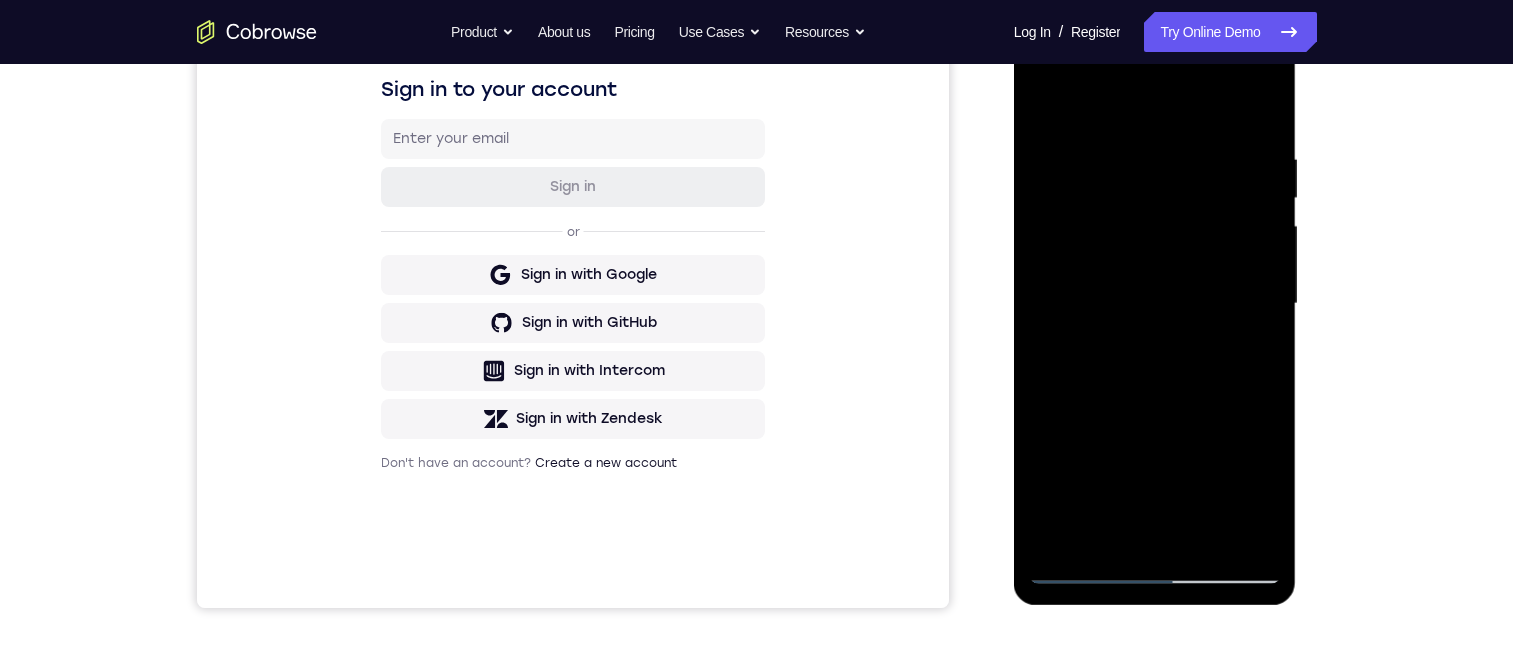 click at bounding box center [1155, 304] 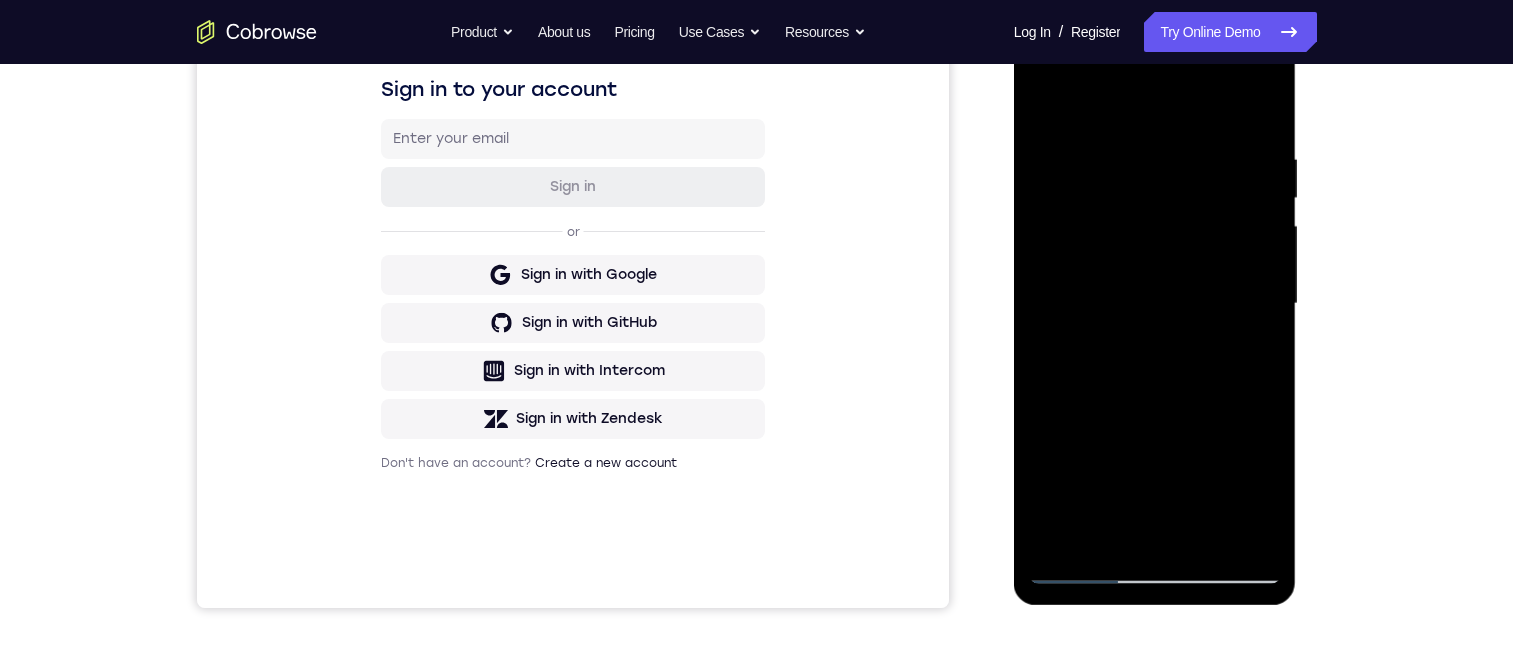 click at bounding box center (1155, 304) 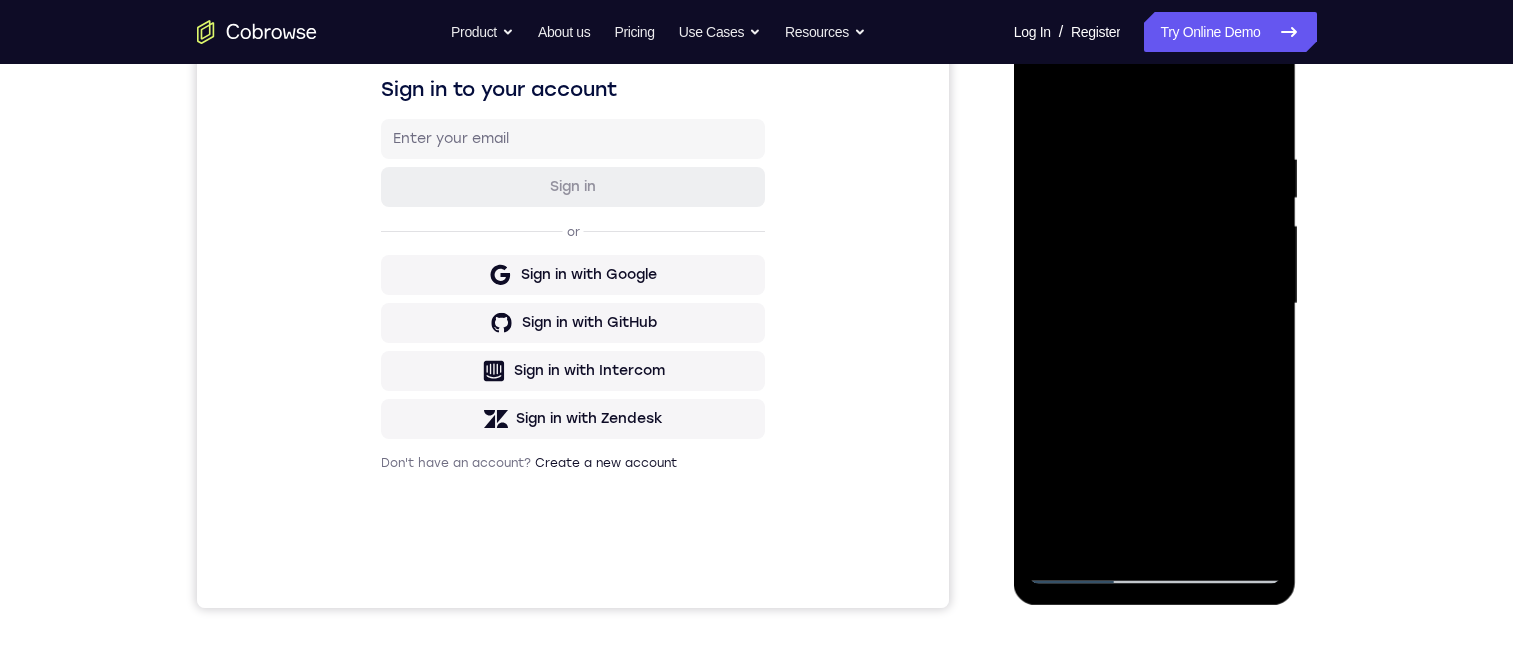 click at bounding box center (1155, 304) 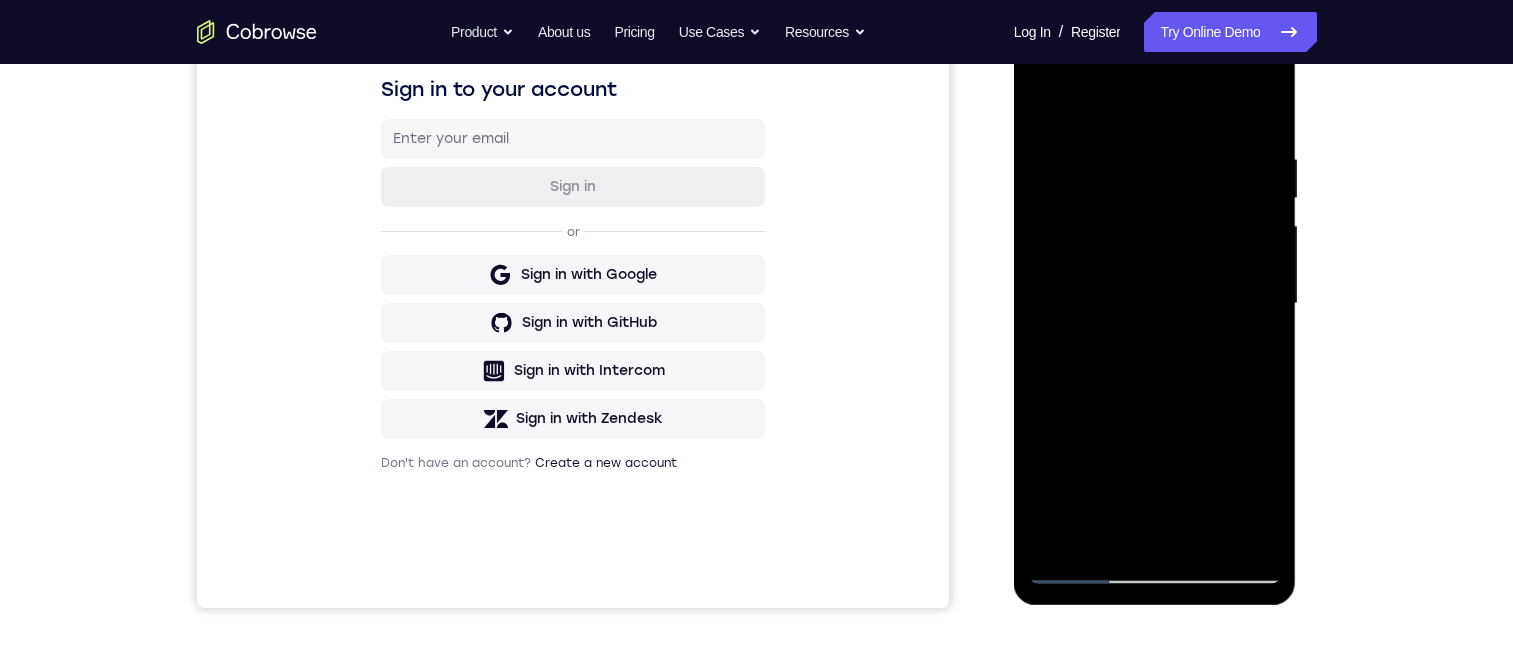 click at bounding box center (1155, 304) 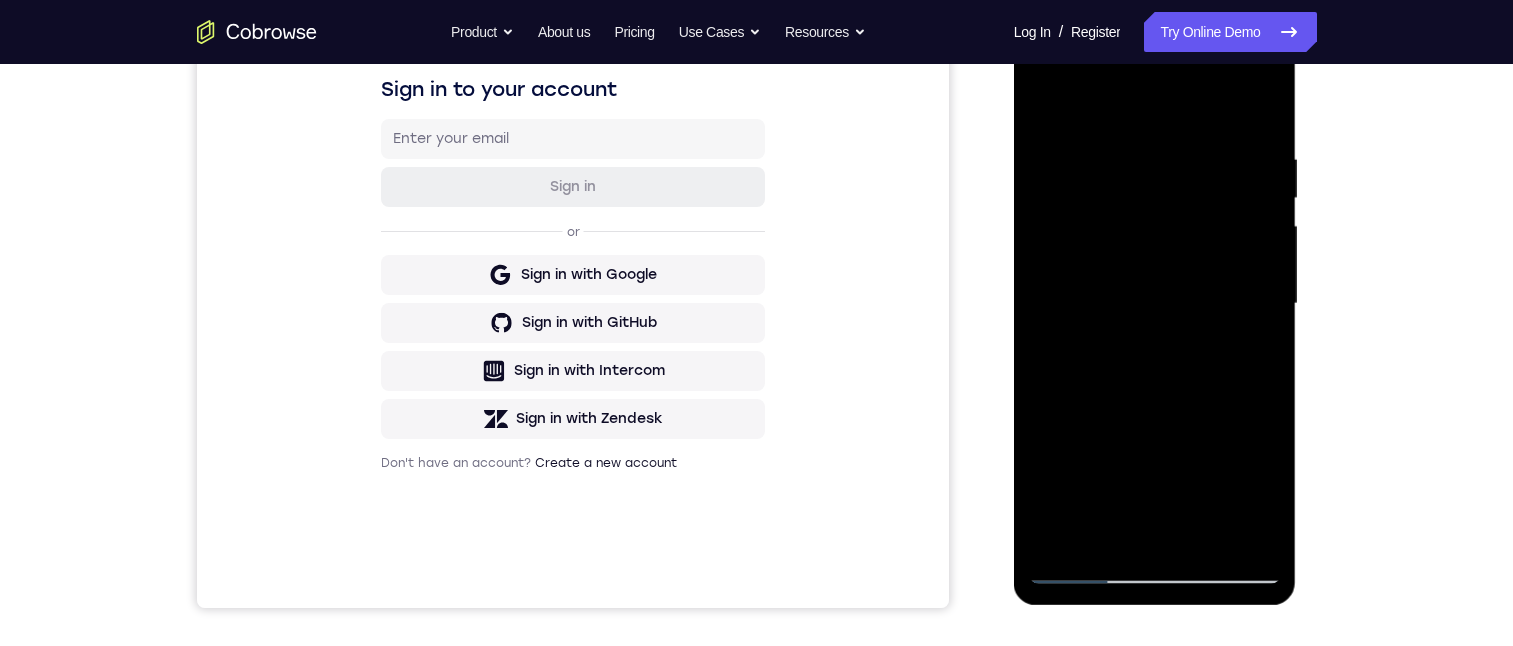 click at bounding box center (1155, 304) 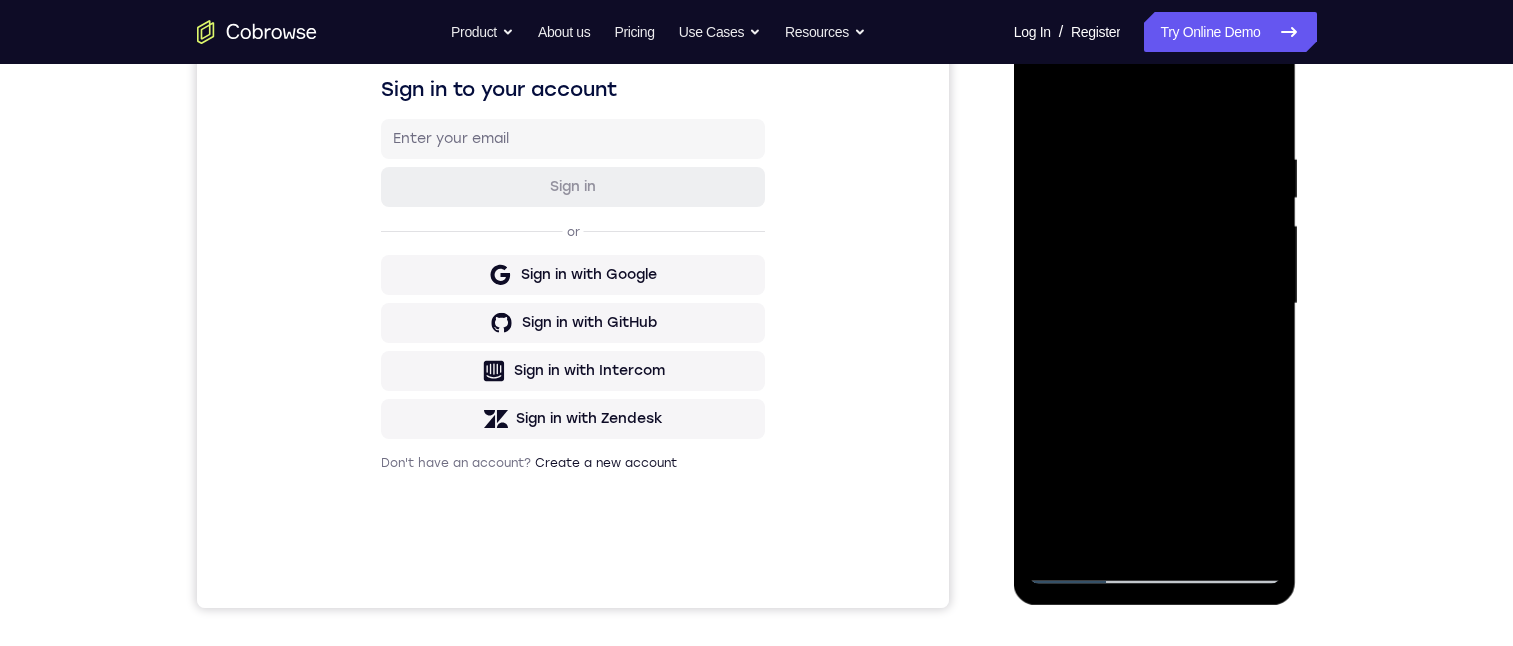click at bounding box center (1155, 304) 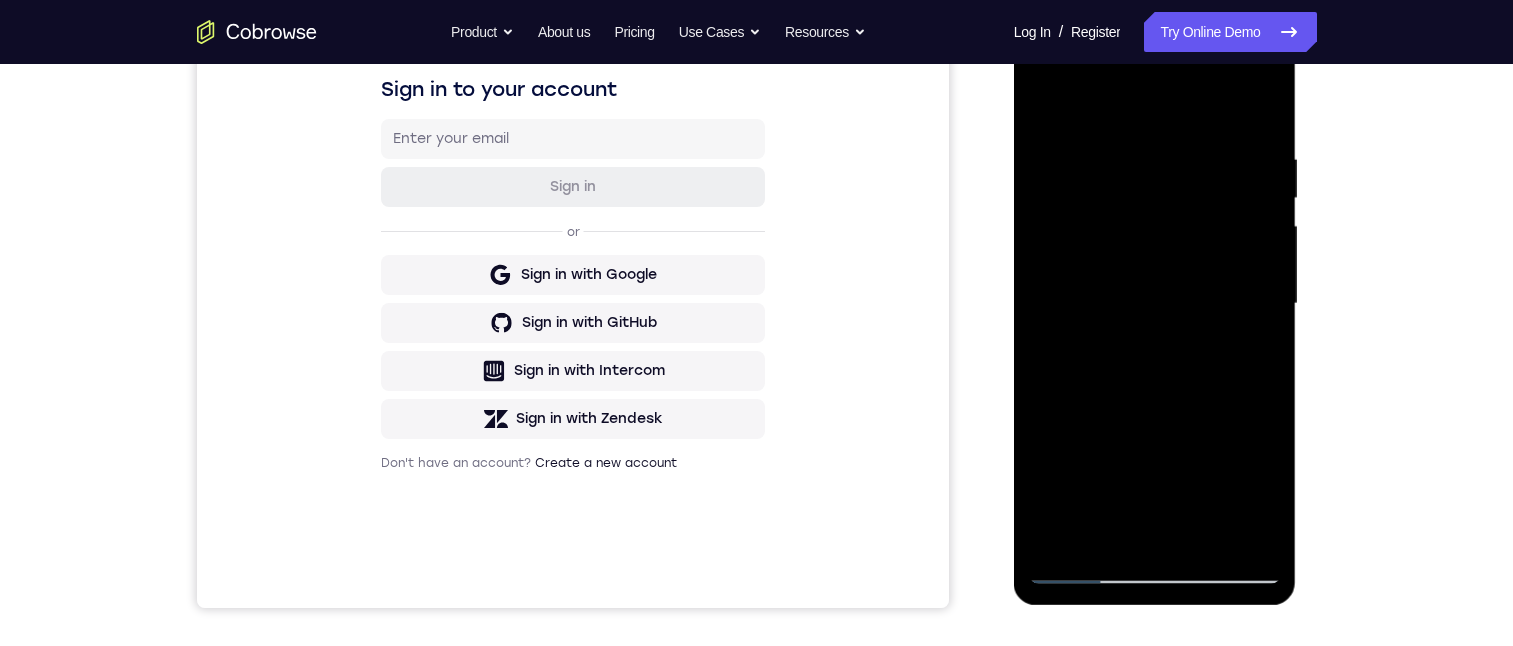 click at bounding box center [1155, 304] 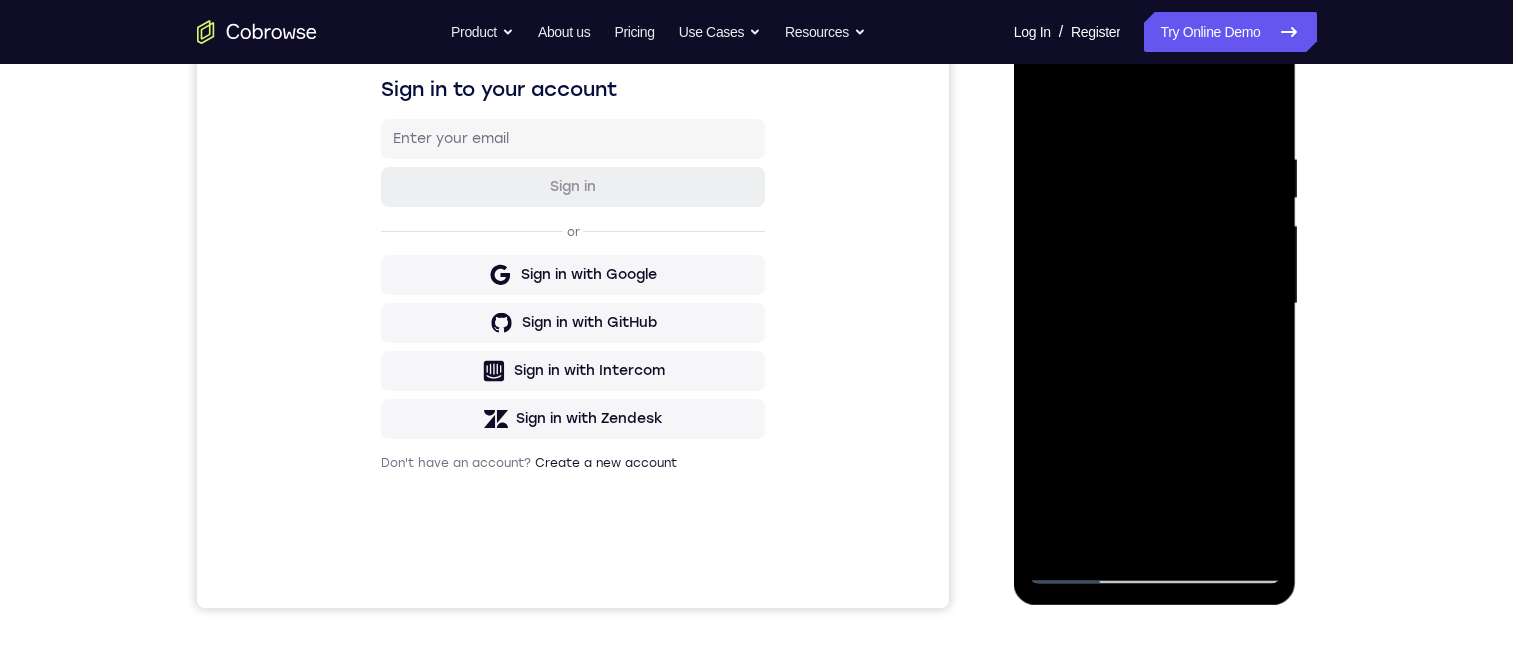click at bounding box center (1155, 304) 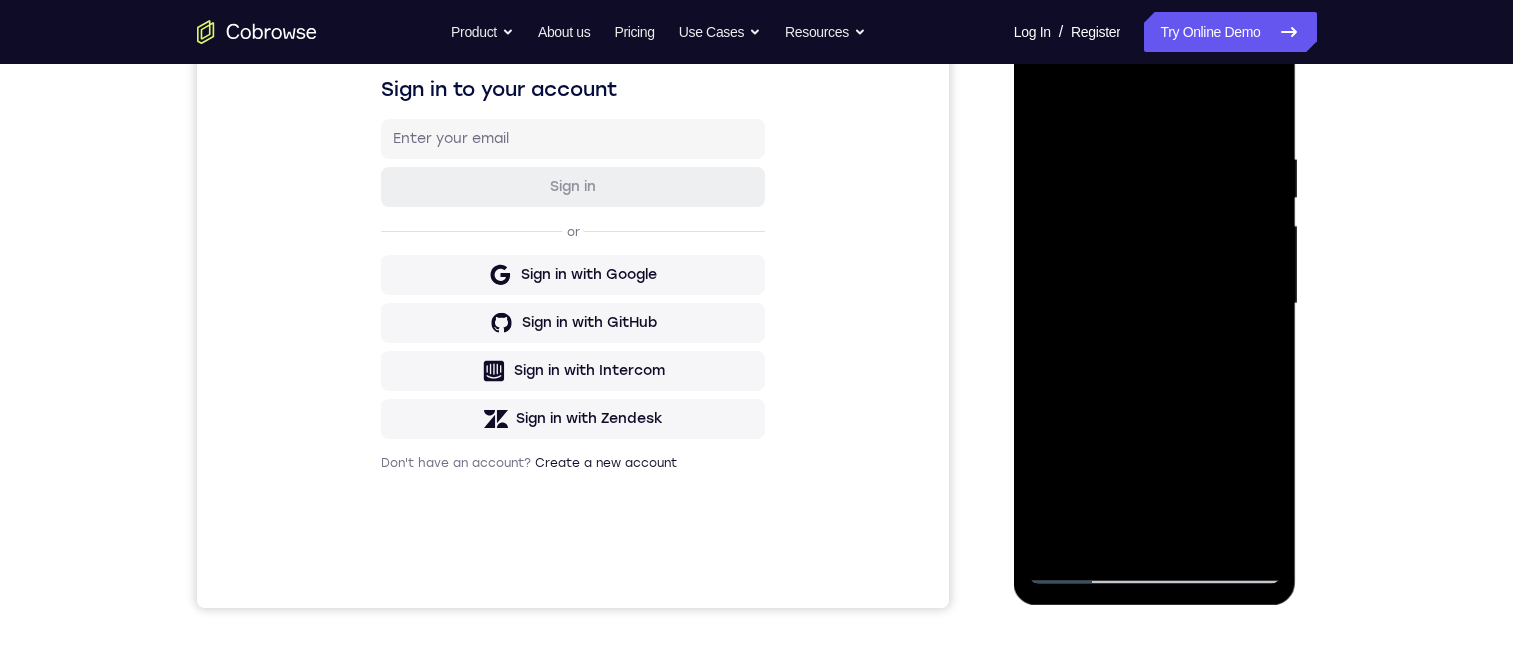 click at bounding box center (1155, 304) 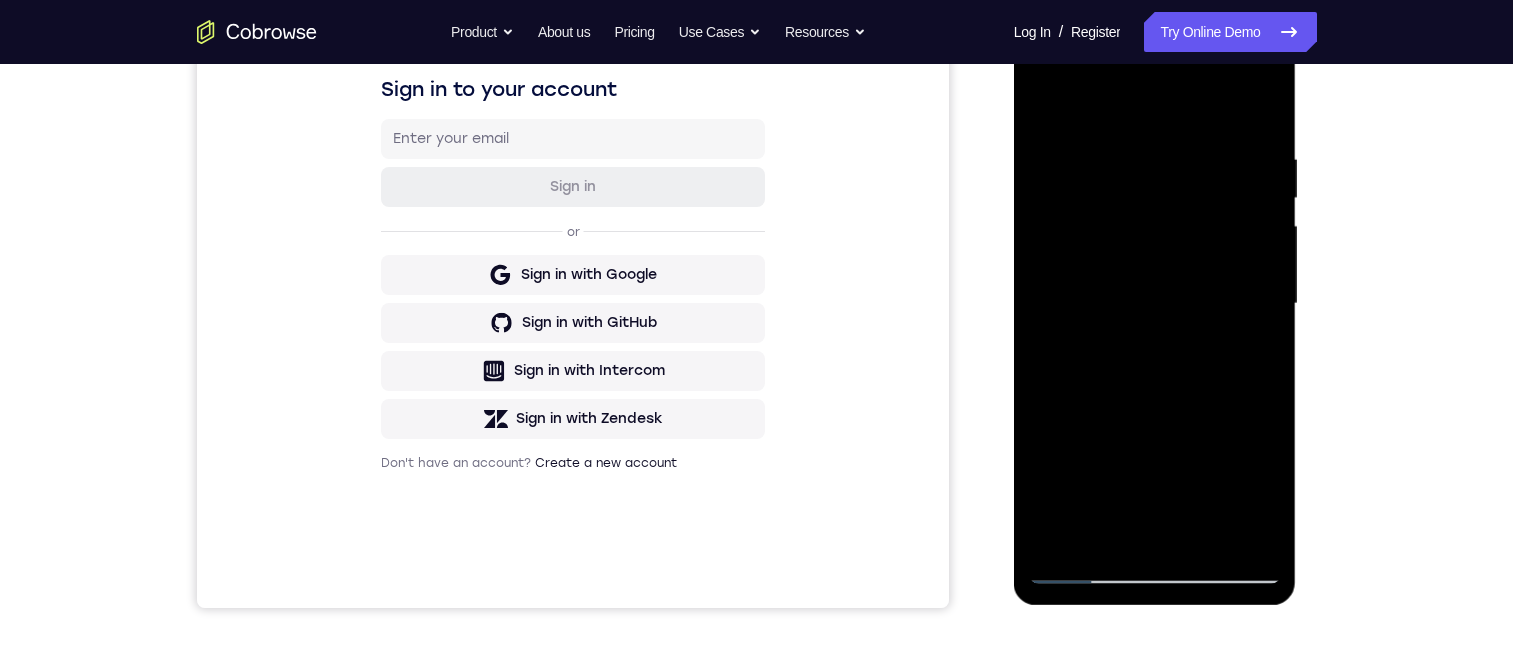 click at bounding box center (1155, 304) 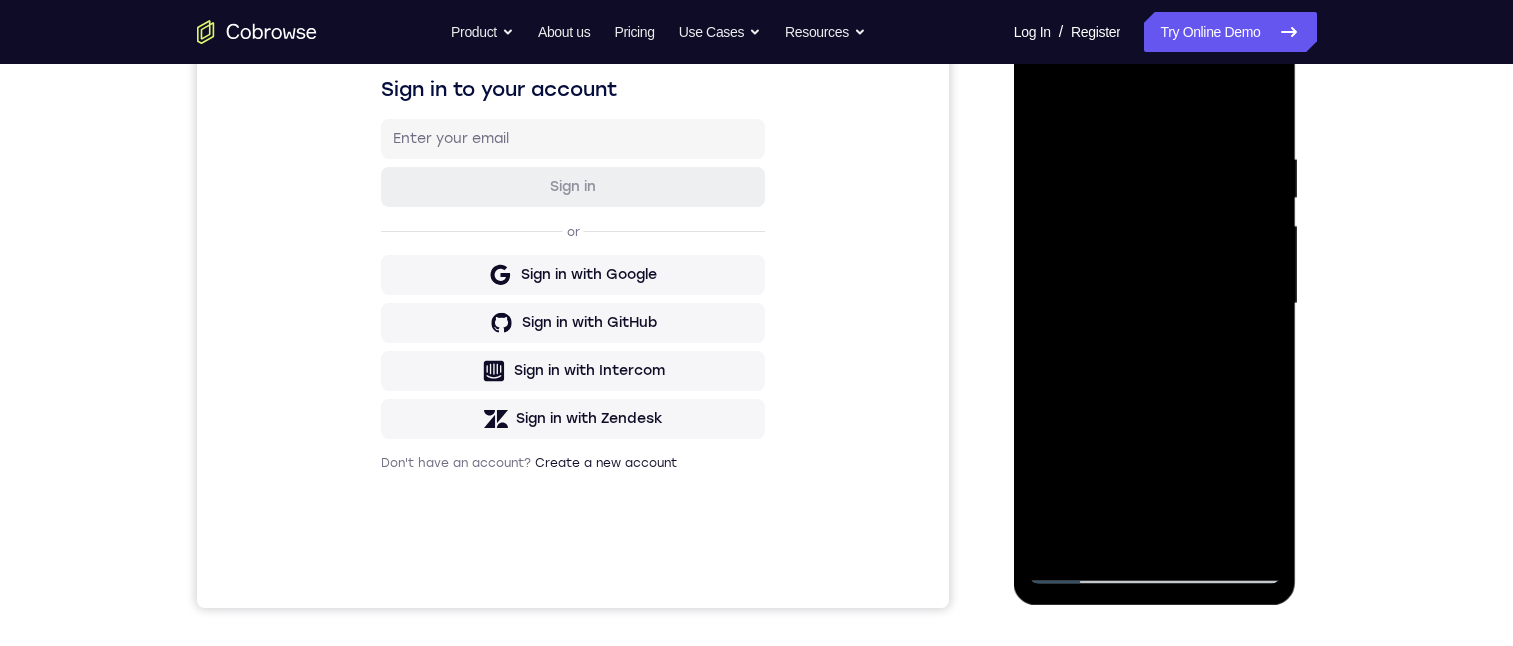 click at bounding box center (1155, 304) 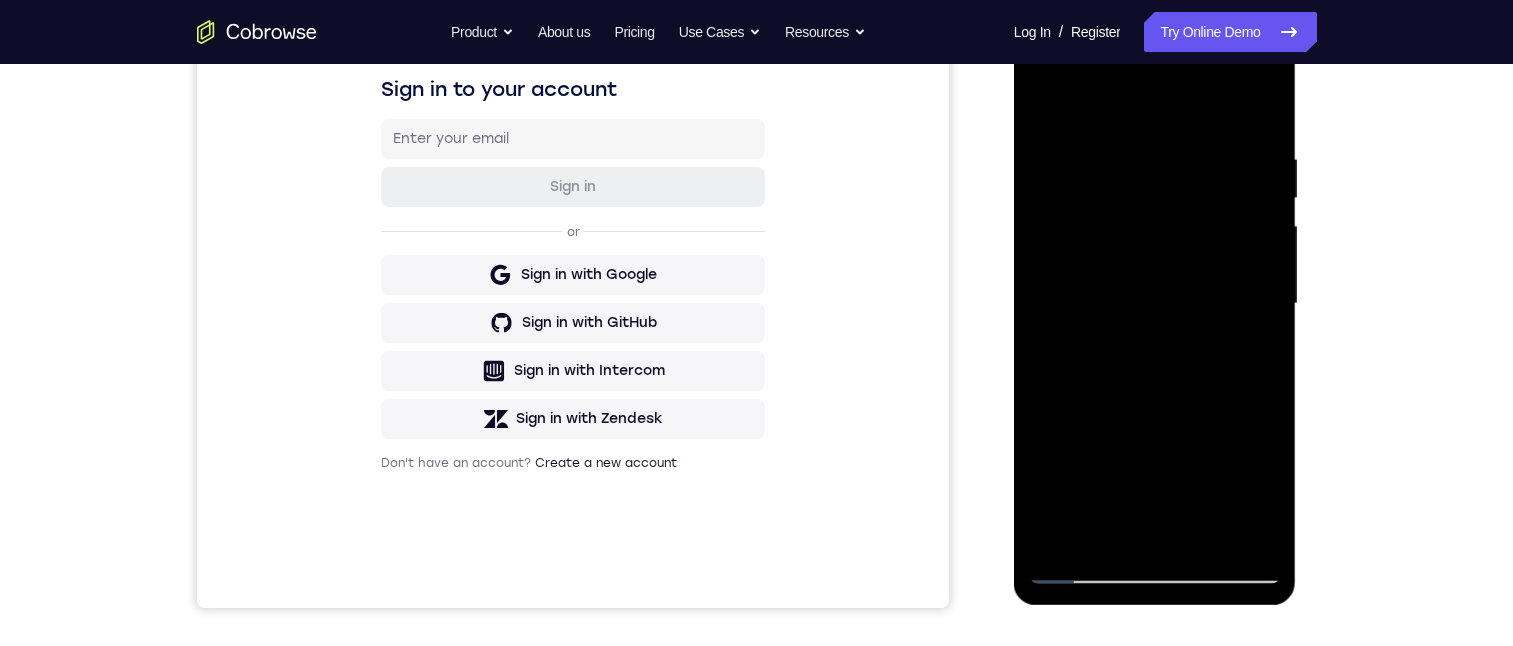 scroll, scrollTop: 265, scrollLeft: 0, axis: vertical 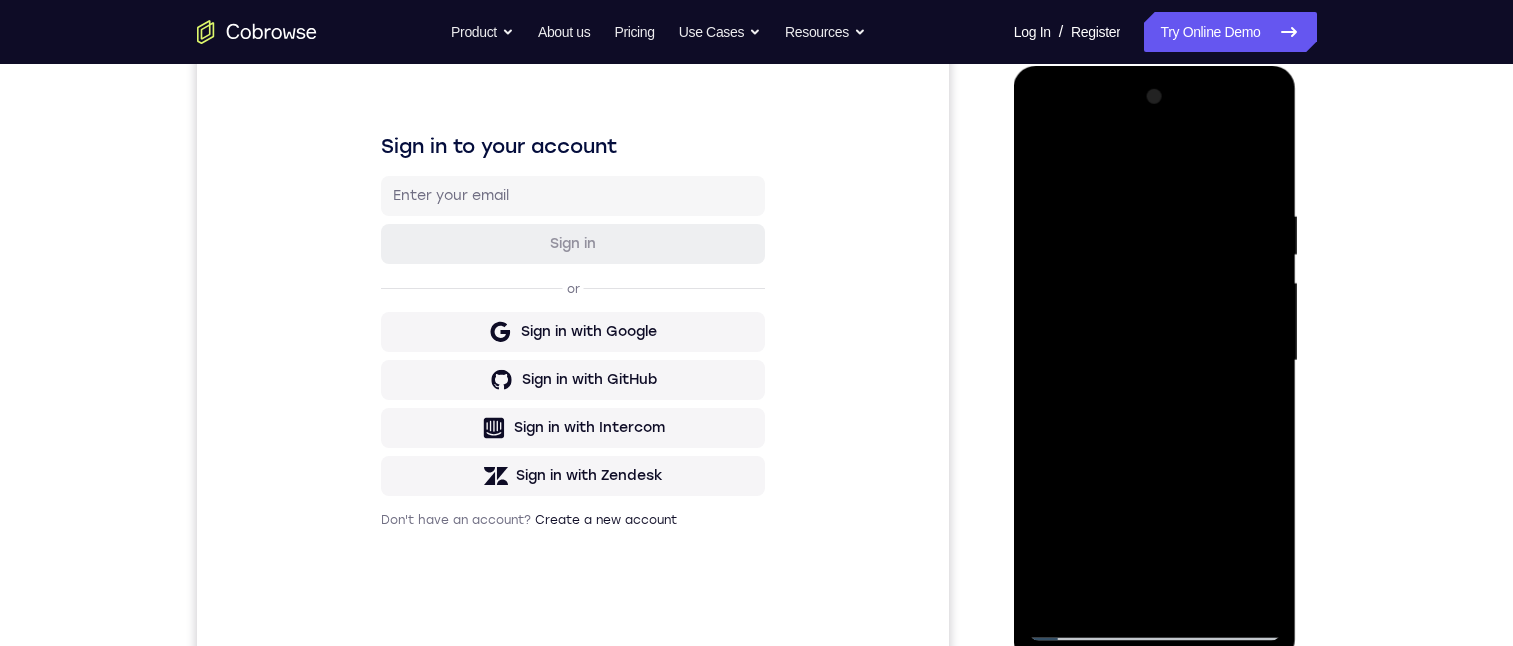 click at bounding box center (1155, 361) 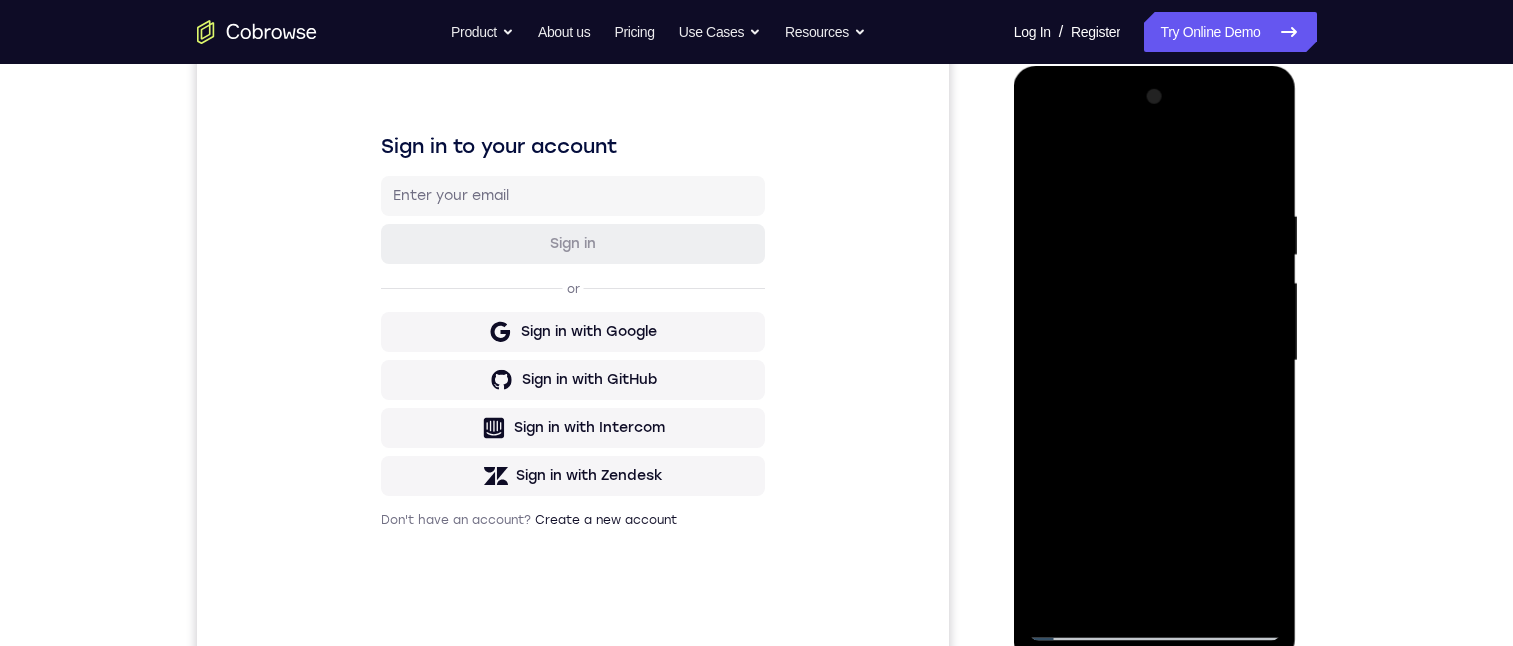 click at bounding box center (1155, 361) 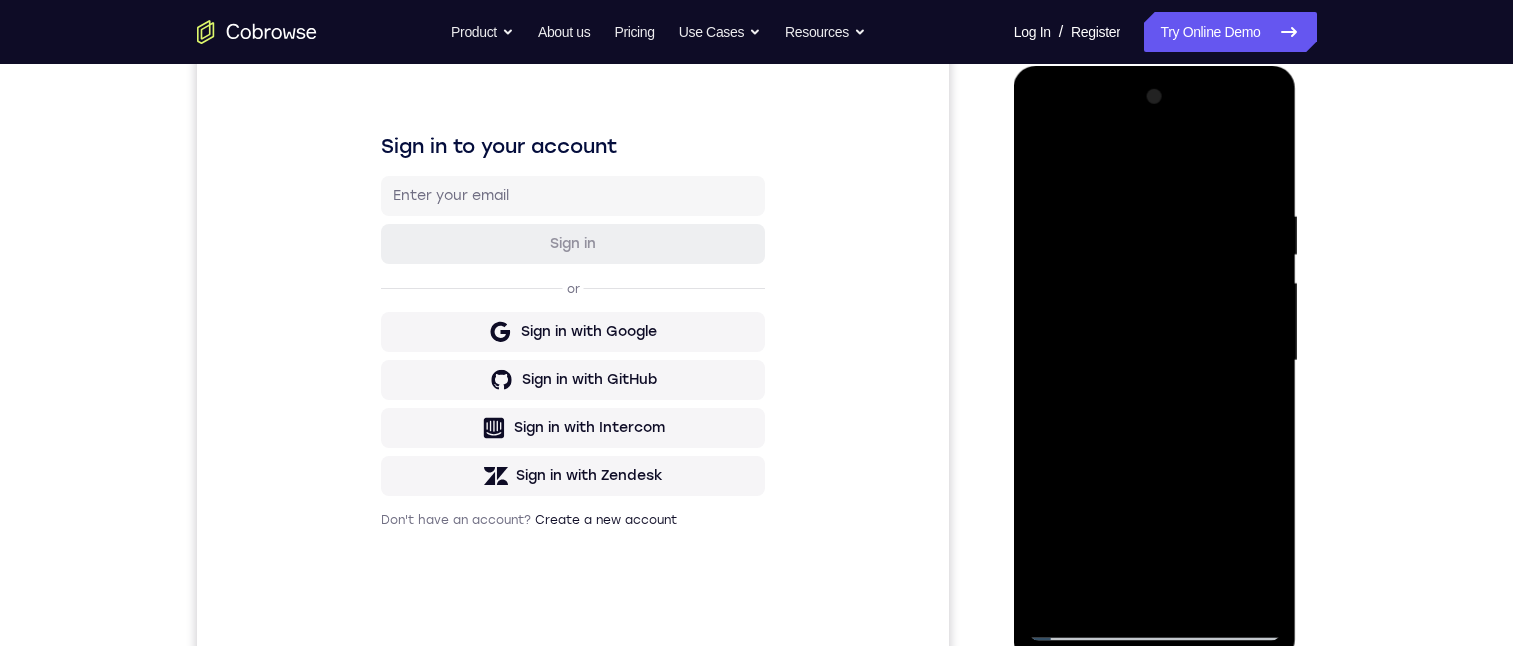 click at bounding box center (1155, 361) 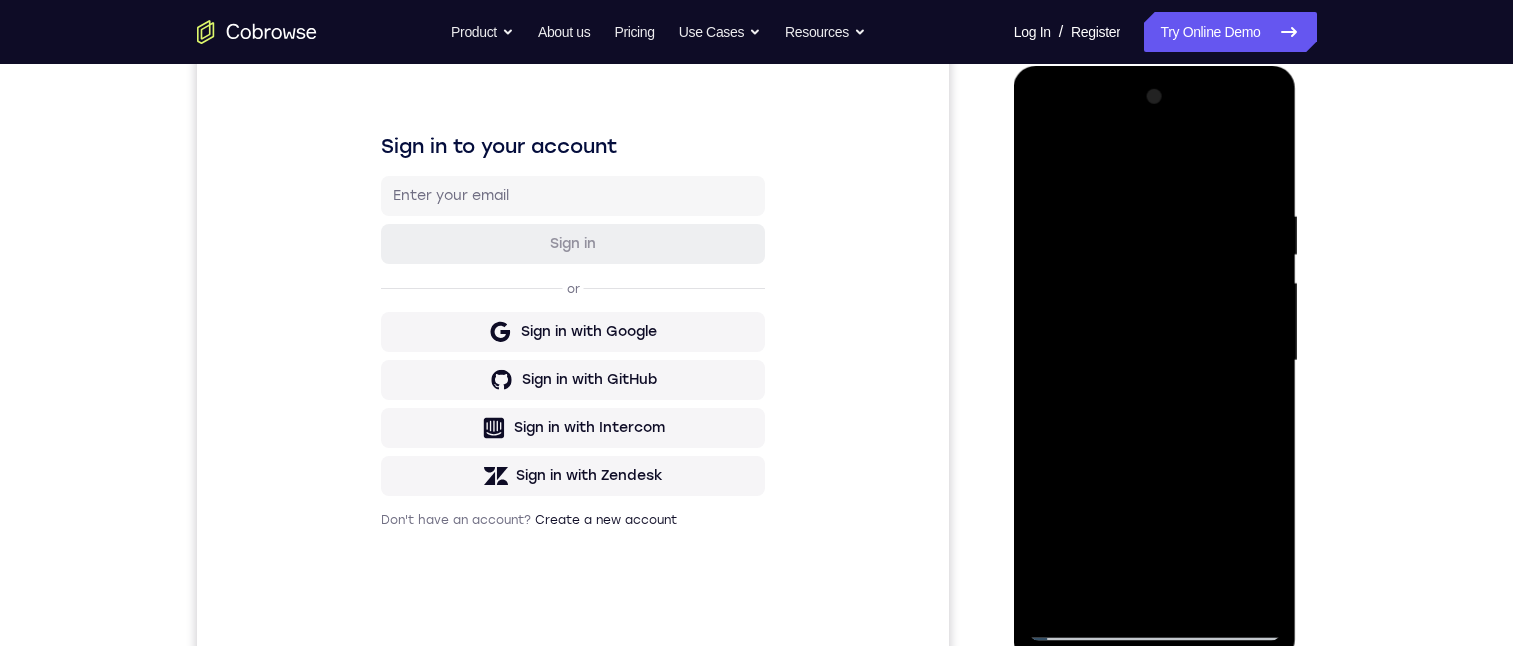click at bounding box center [1155, 361] 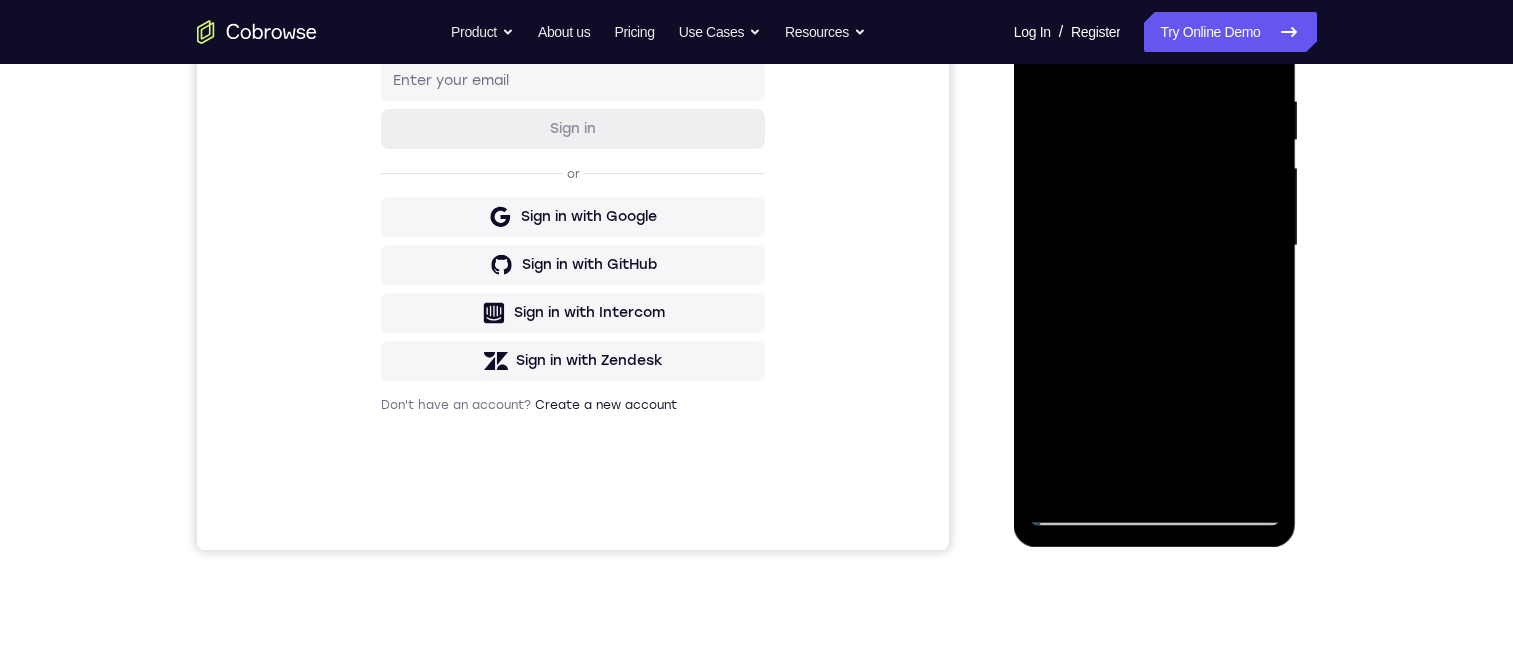 scroll, scrollTop: 256, scrollLeft: 0, axis: vertical 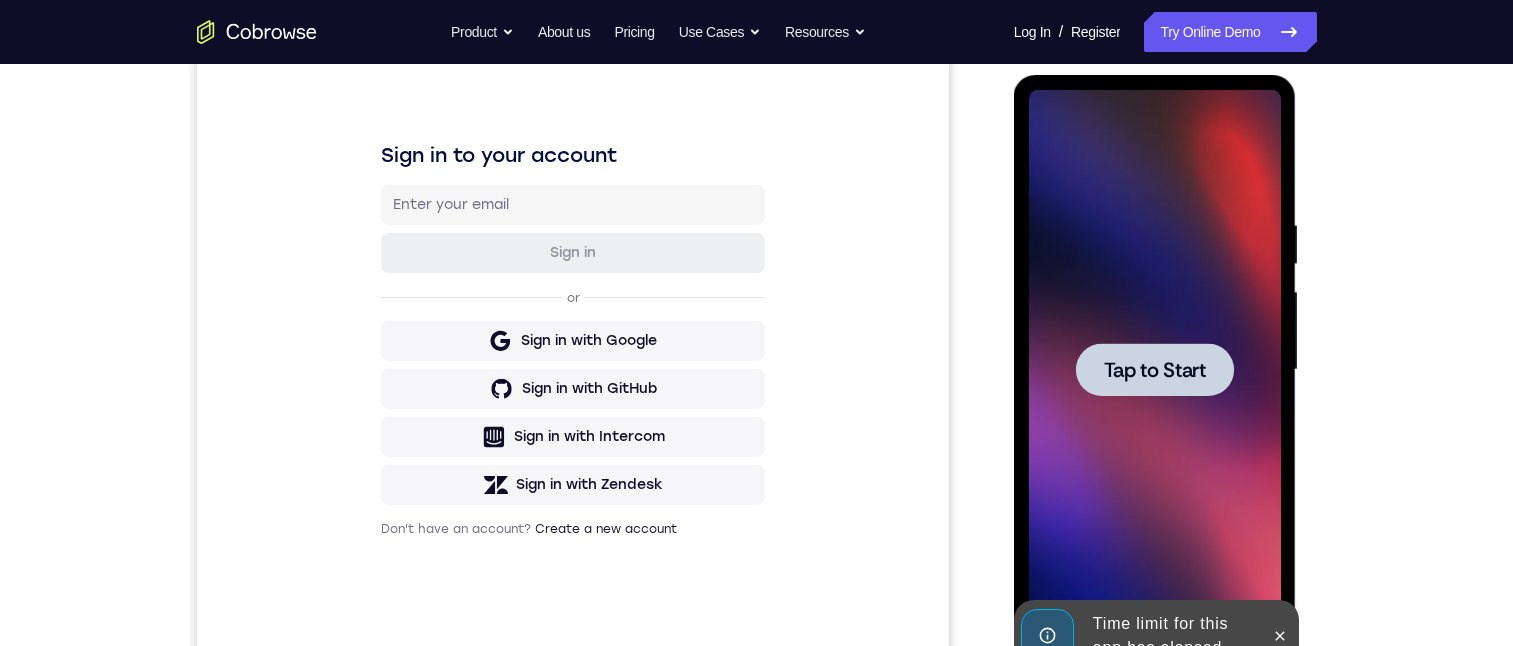 click on "Tap to Start" at bounding box center (1155, 370) 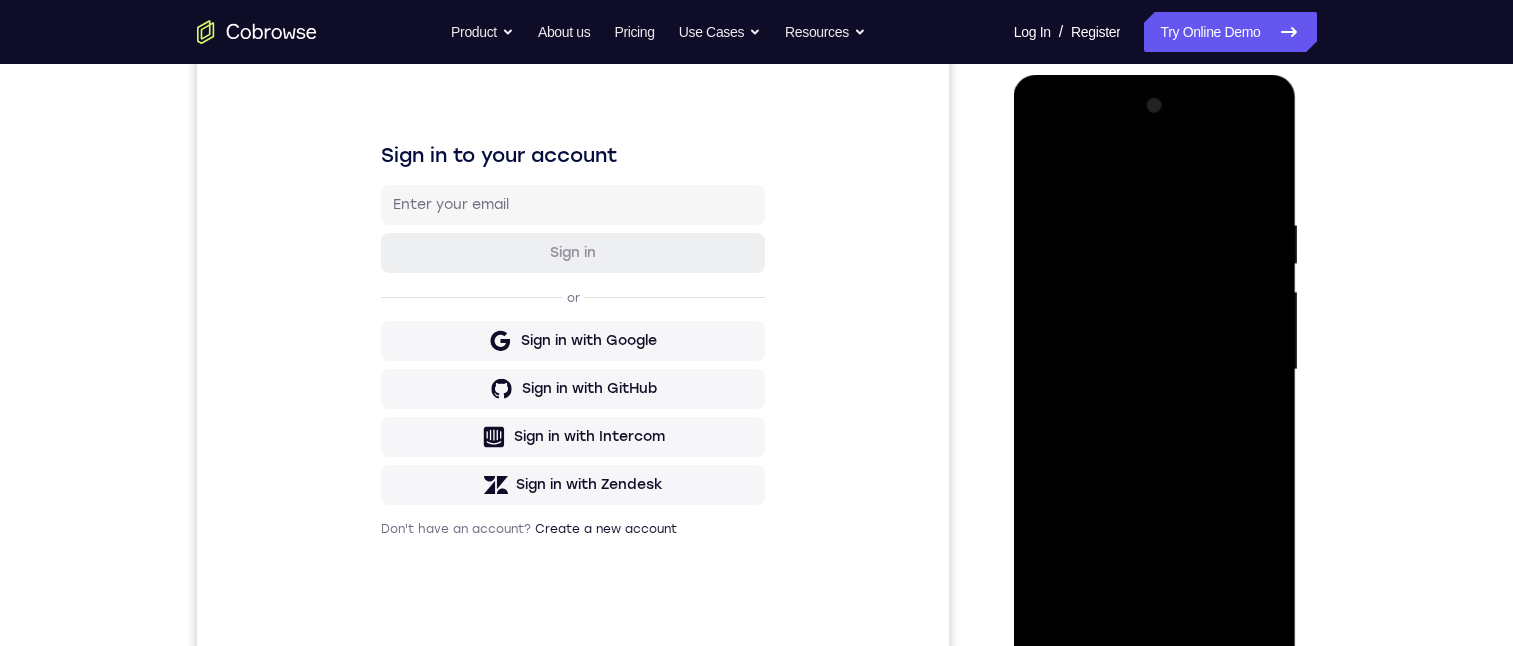 click at bounding box center [1155, 370] 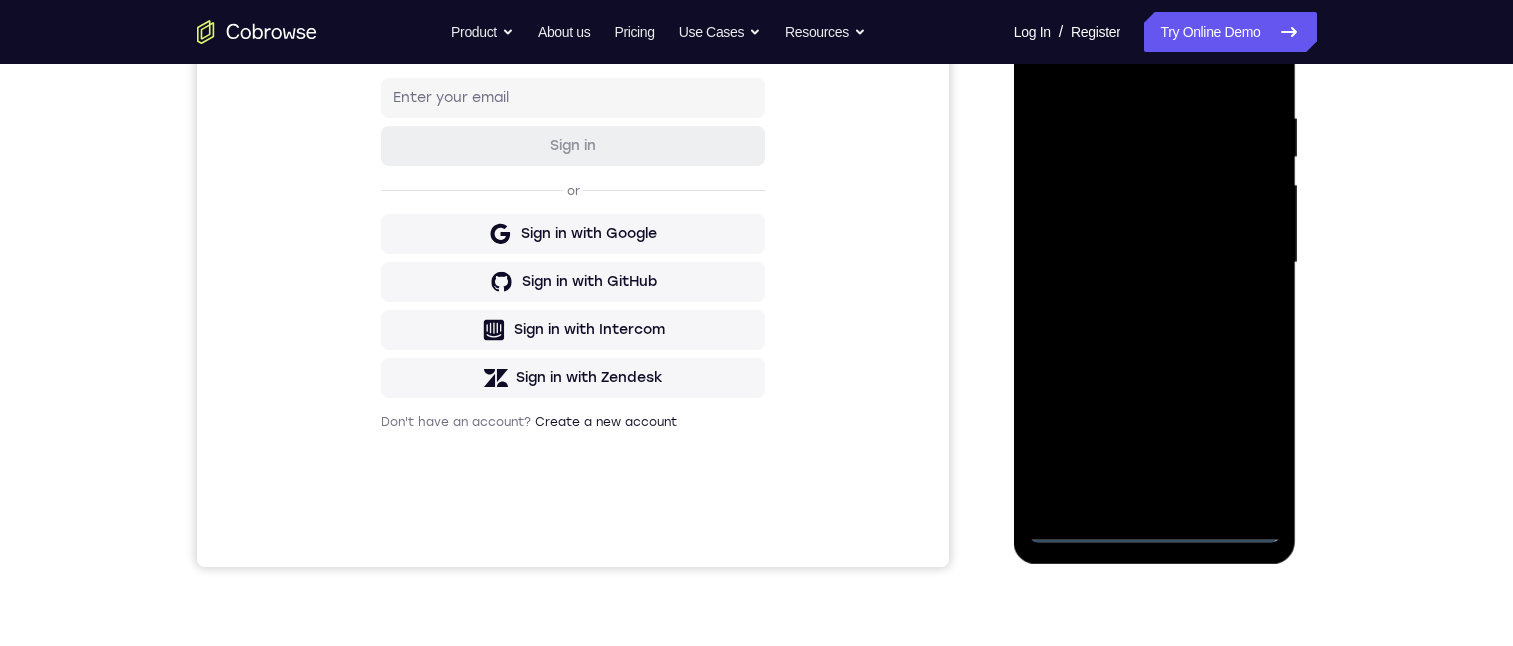 click at bounding box center [1155, 263] 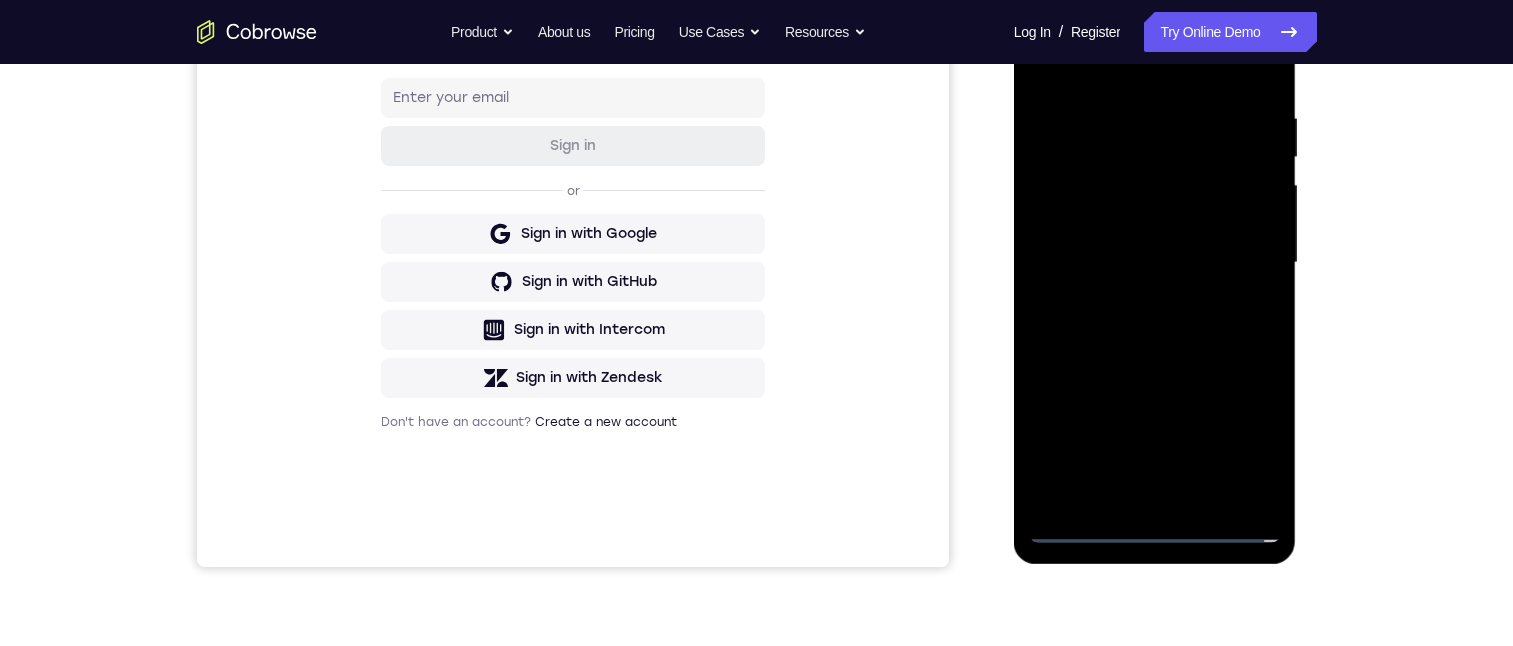 click at bounding box center [1155, 263] 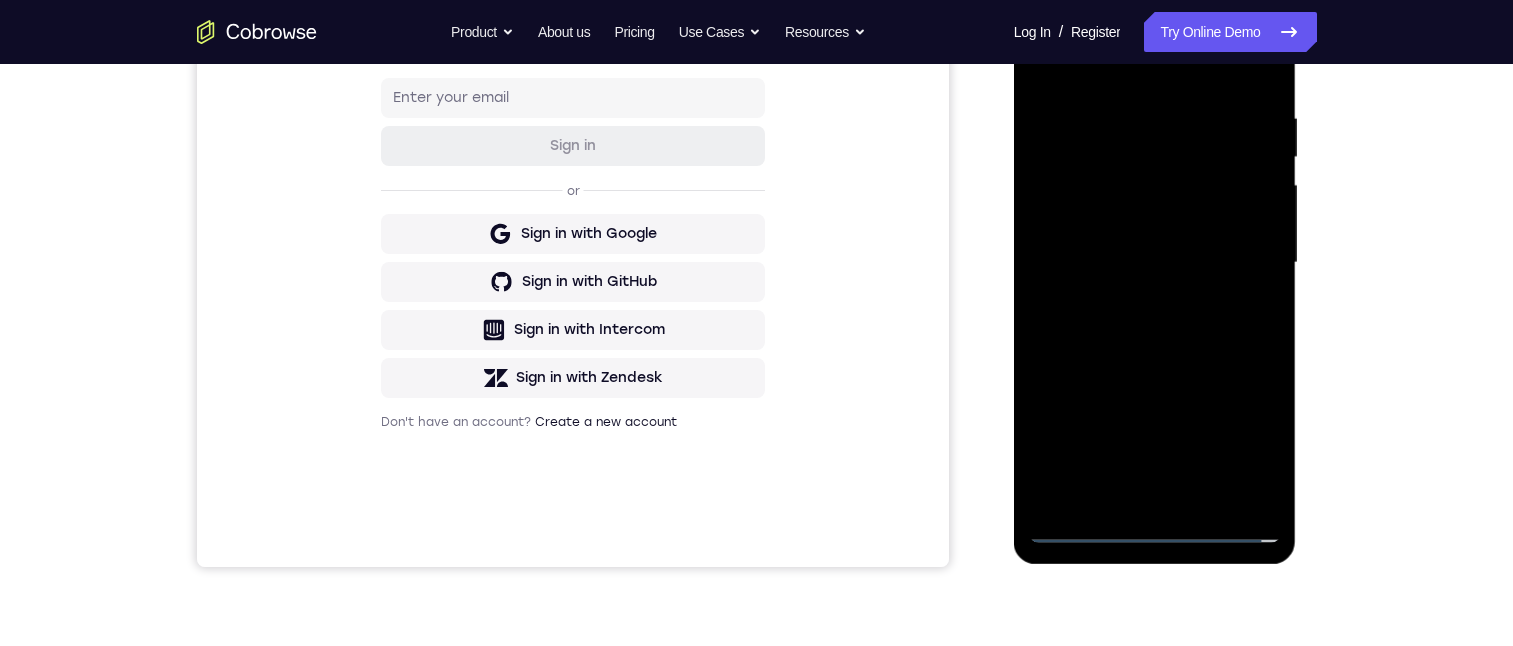 scroll, scrollTop: 228, scrollLeft: 0, axis: vertical 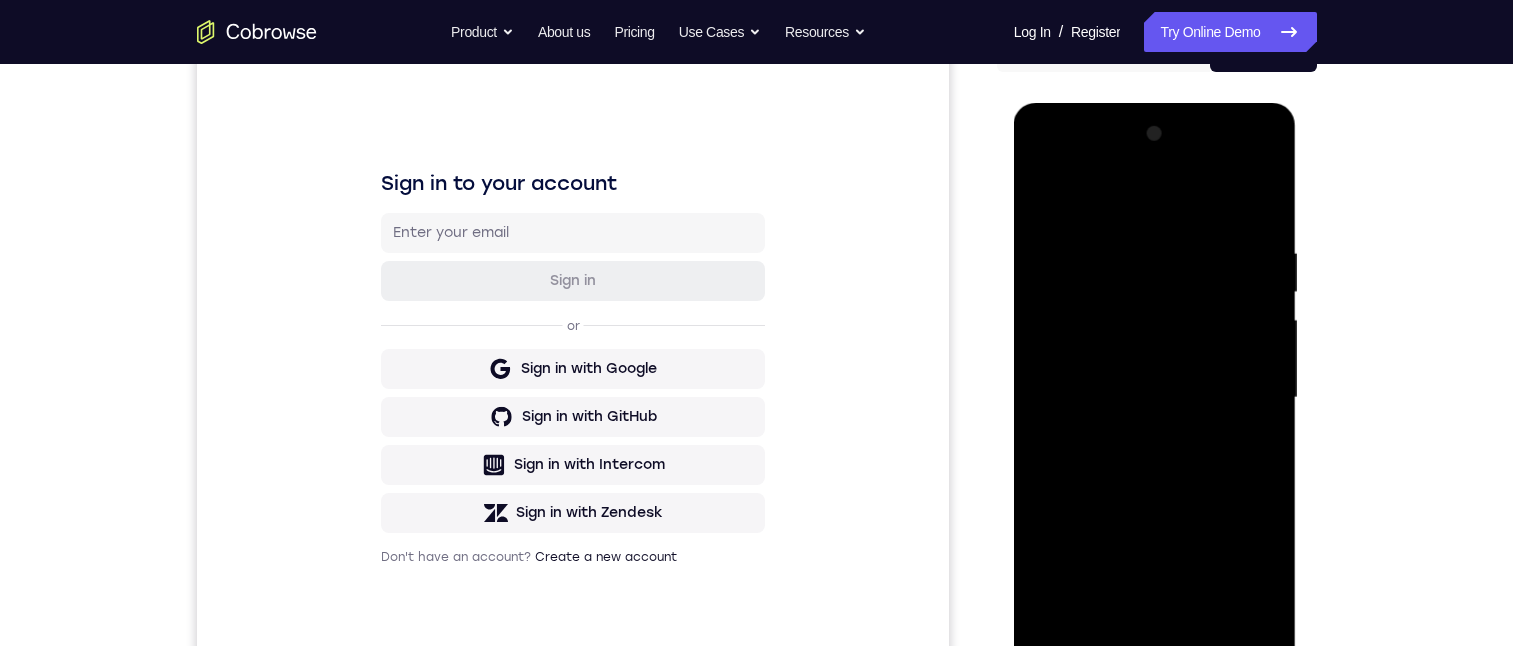 click at bounding box center [1155, 398] 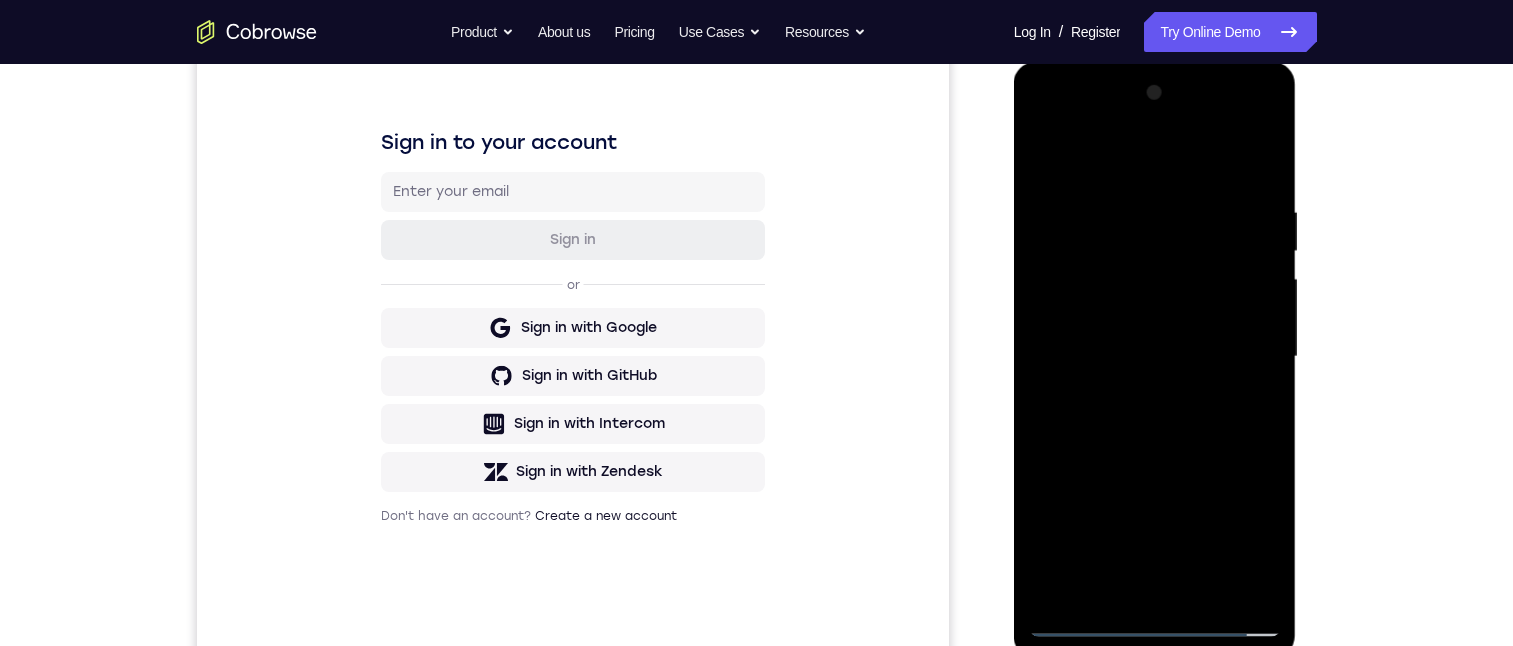click at bounding box center [1155, 357] 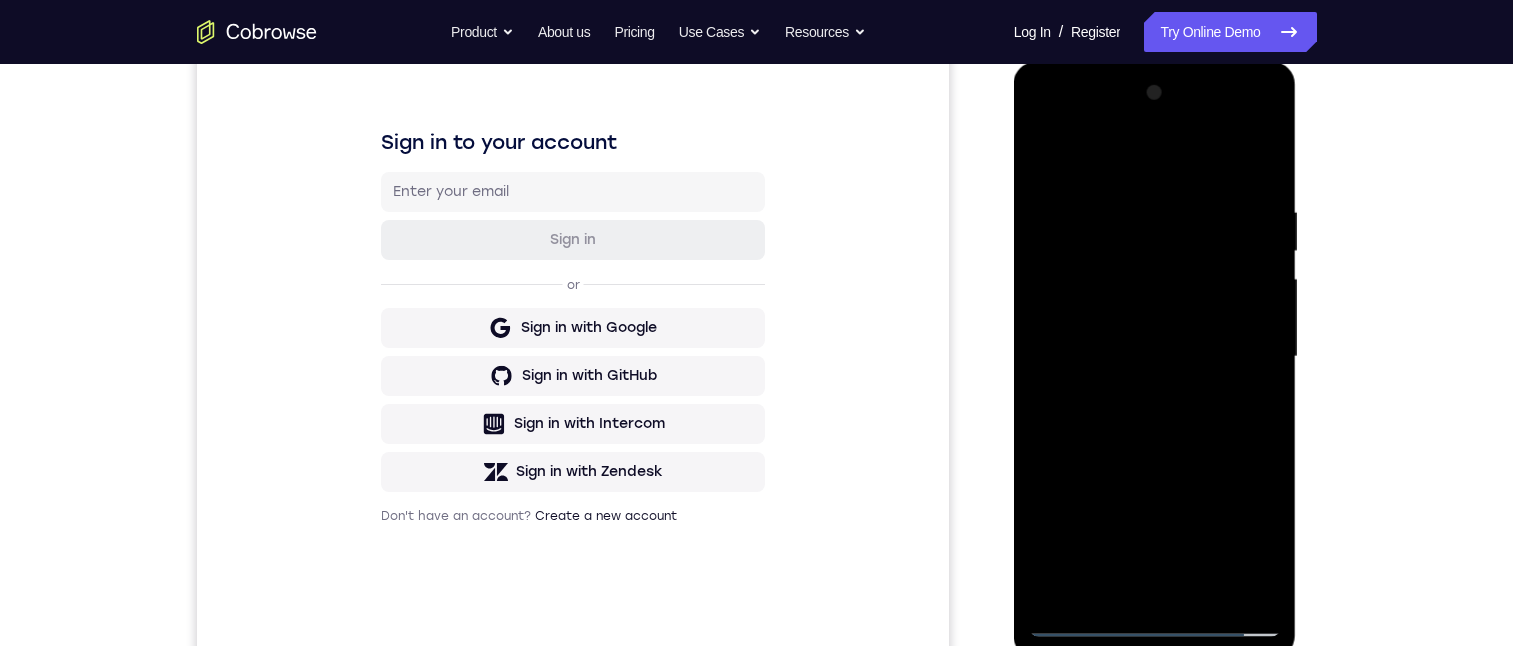 click at bounding box center (1155, 357) 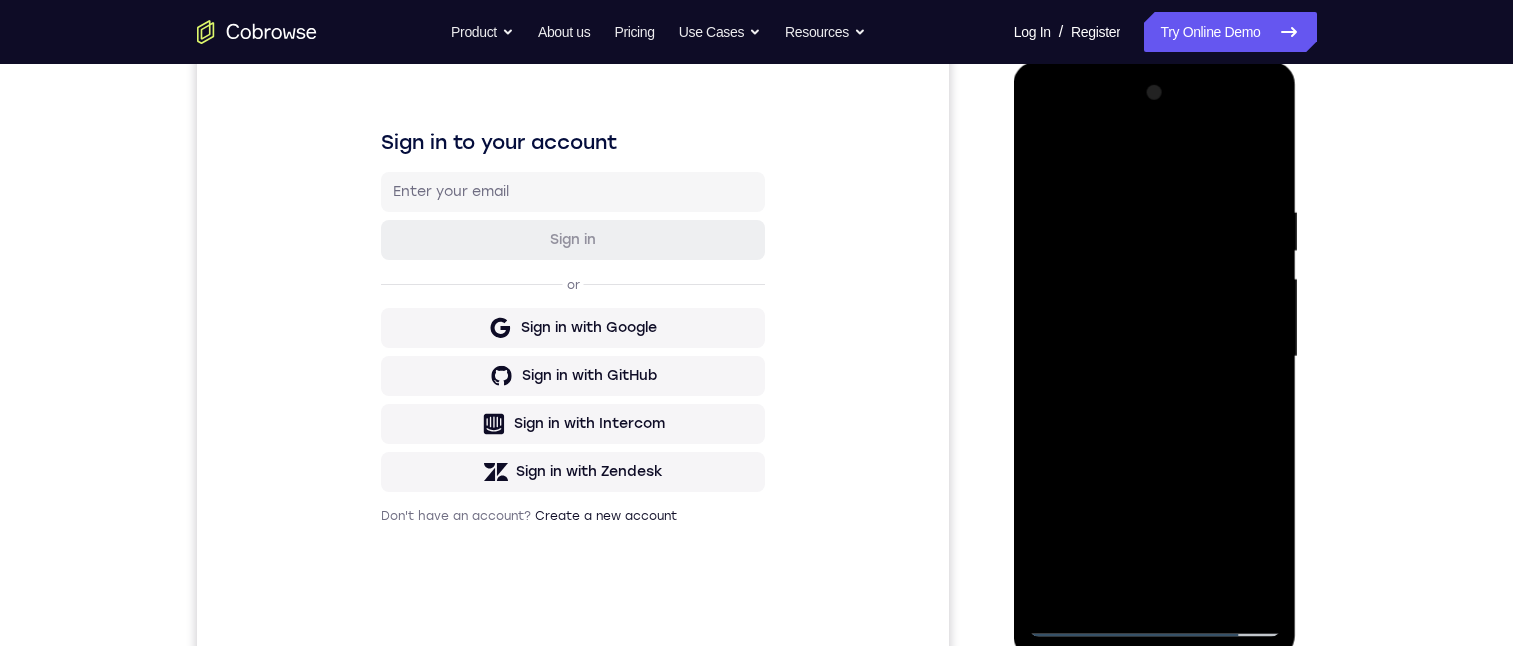 click at bounding box center [1155, 357] 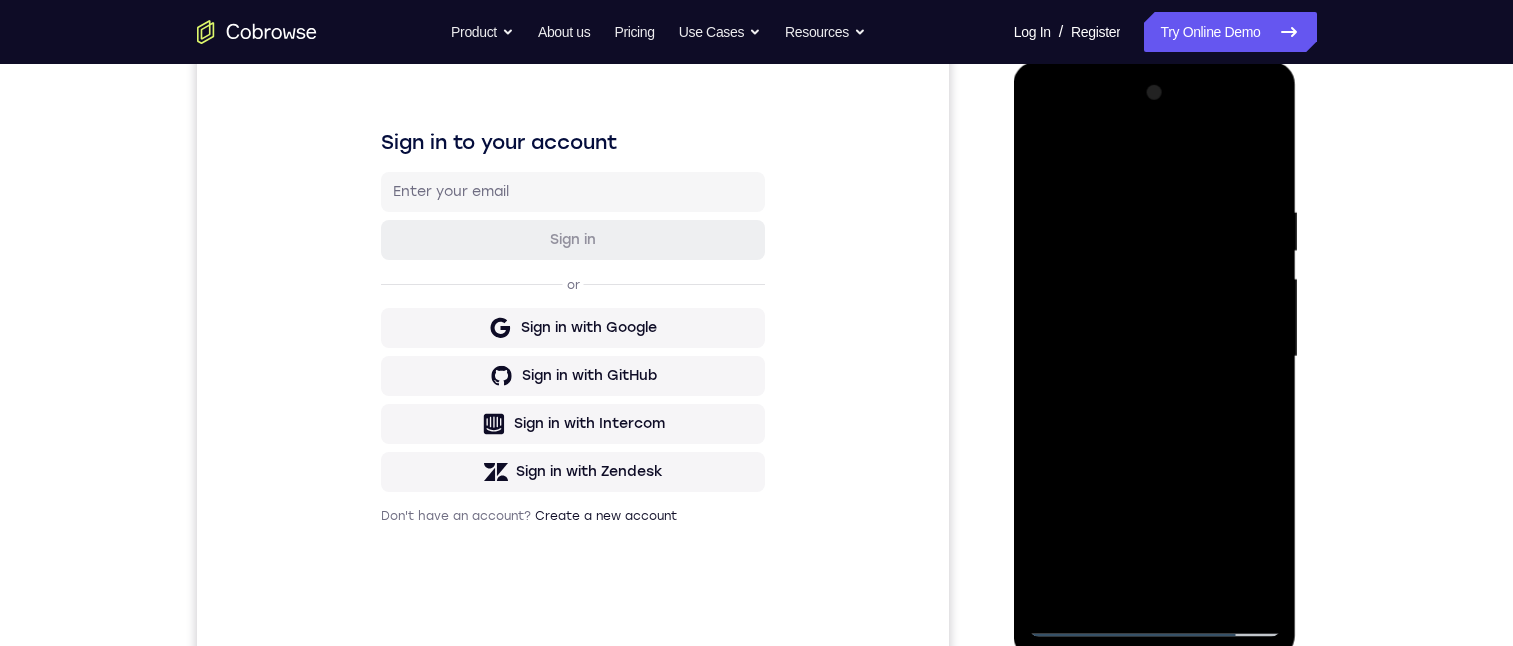 click at bounding box center [1155, 357] 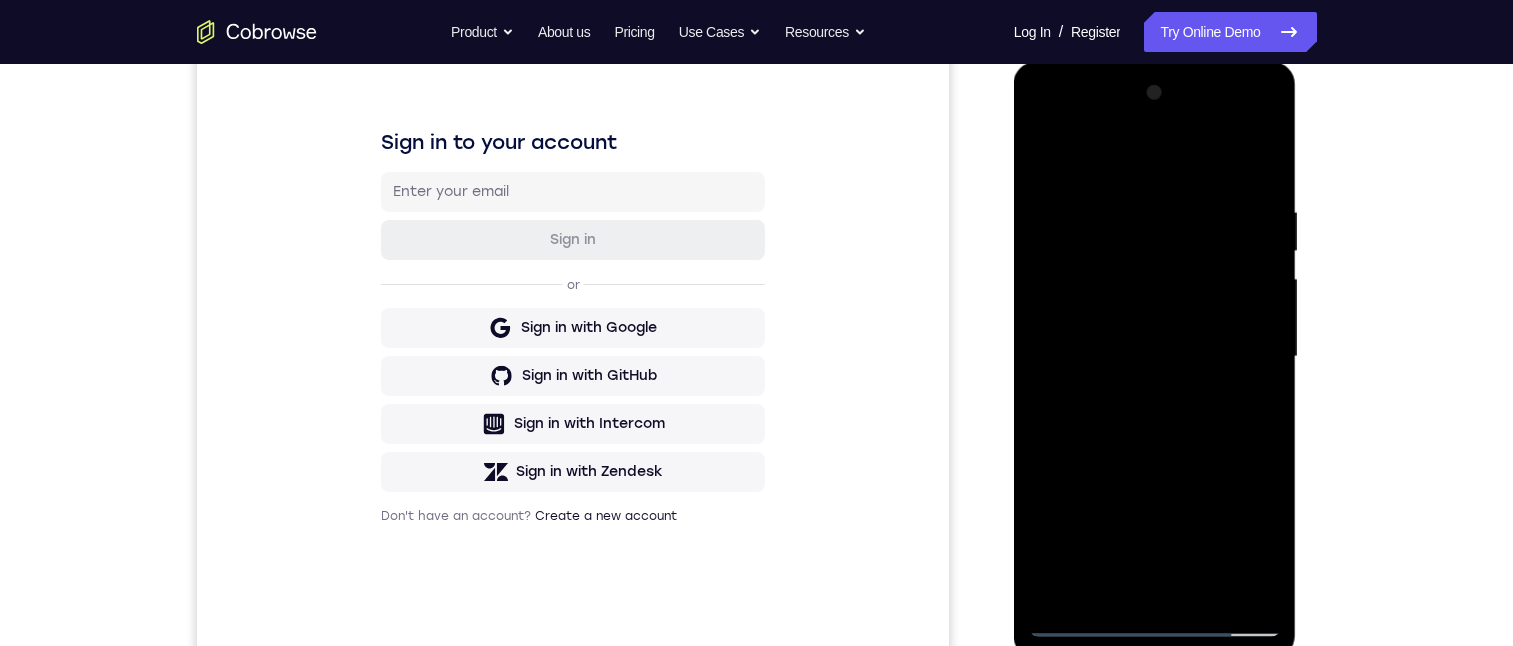 click at bounding box center [1155, 357] 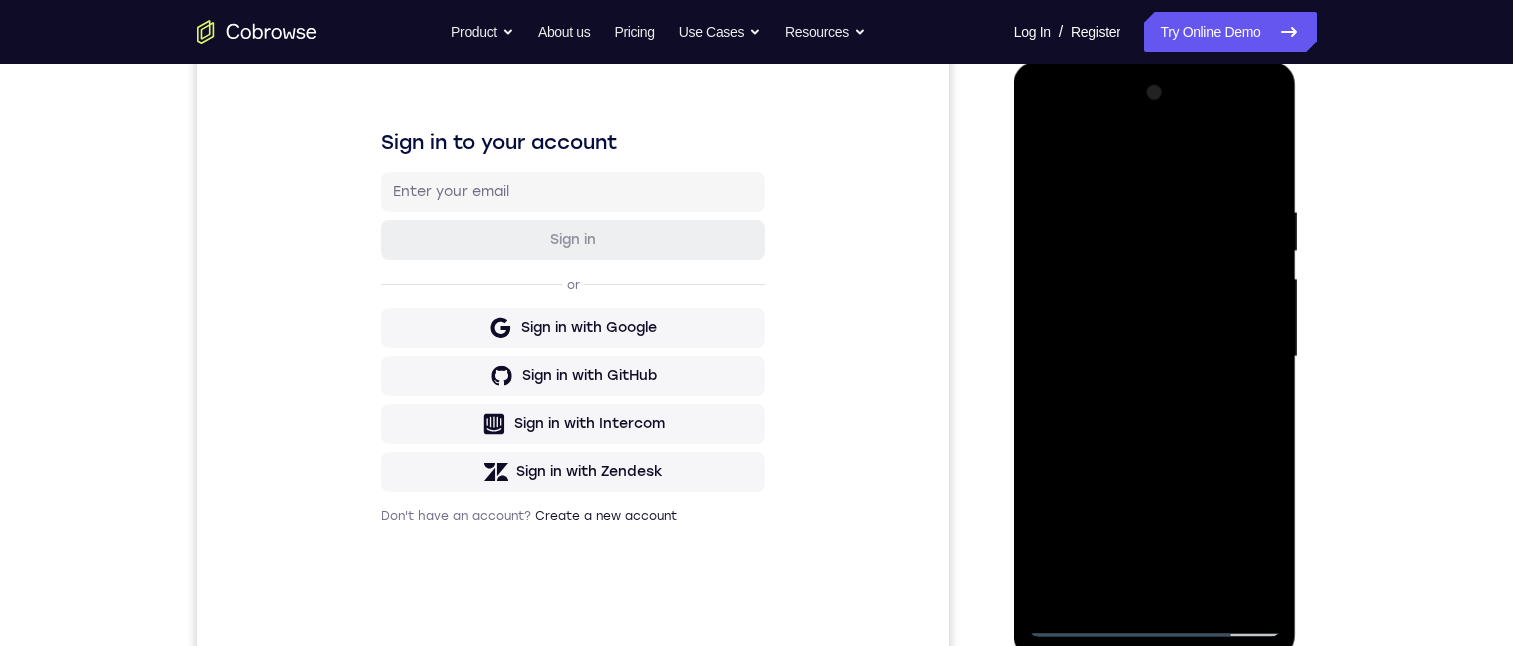click at bounding box center (1155, 357) 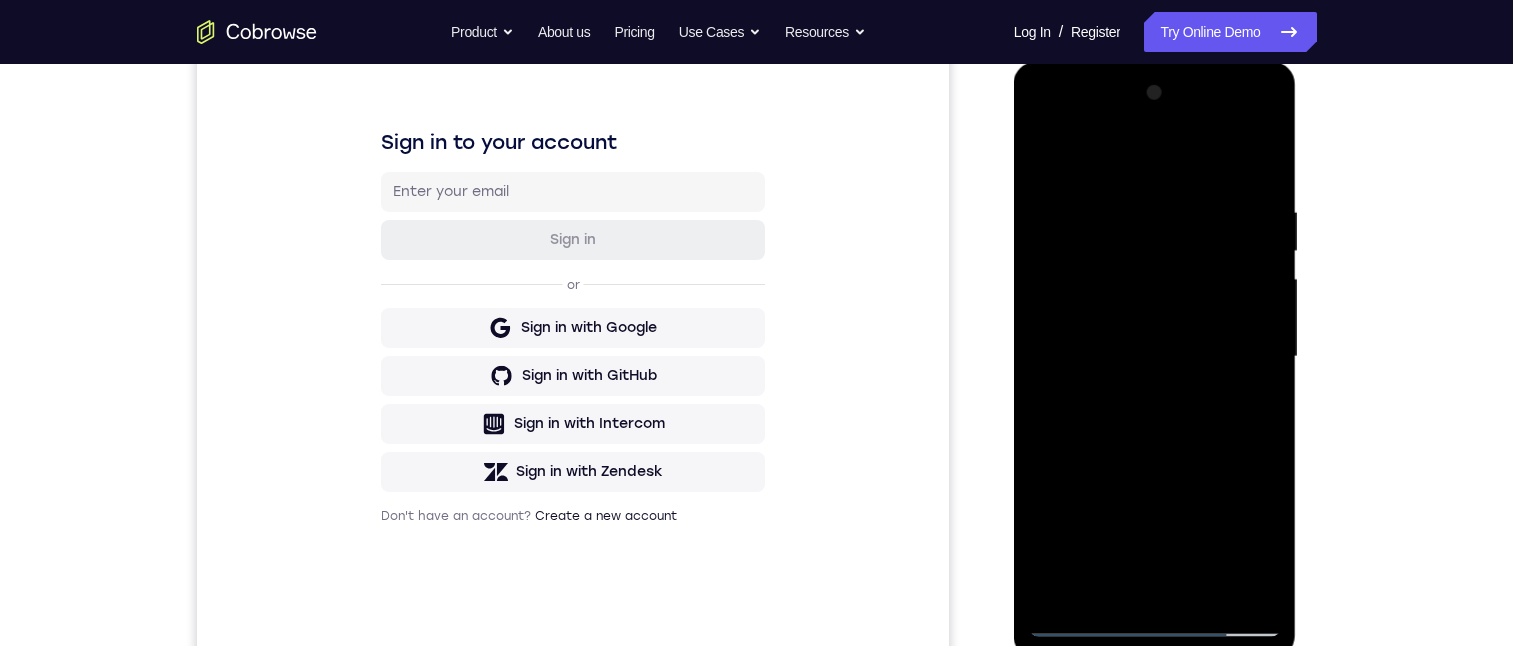 click at bounding box center [1155, 357] 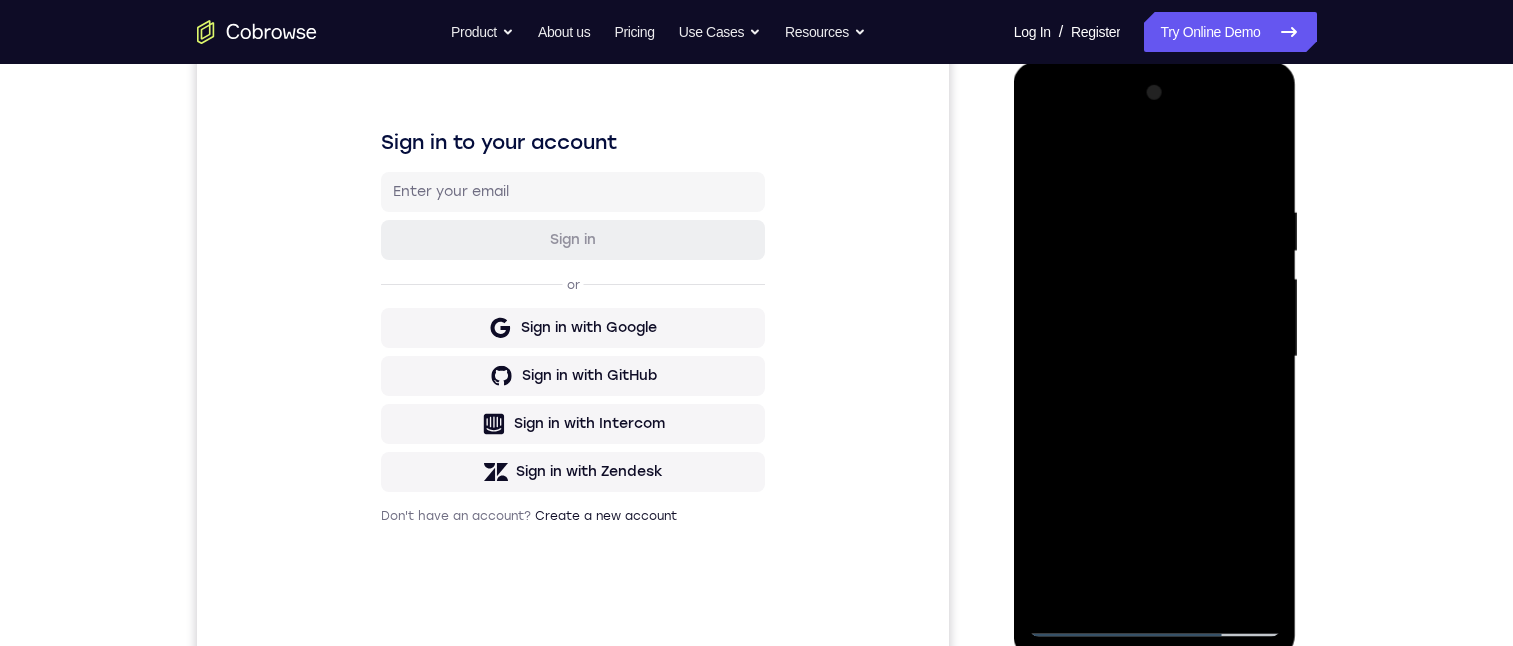 click at bounding box center (1155, 357) 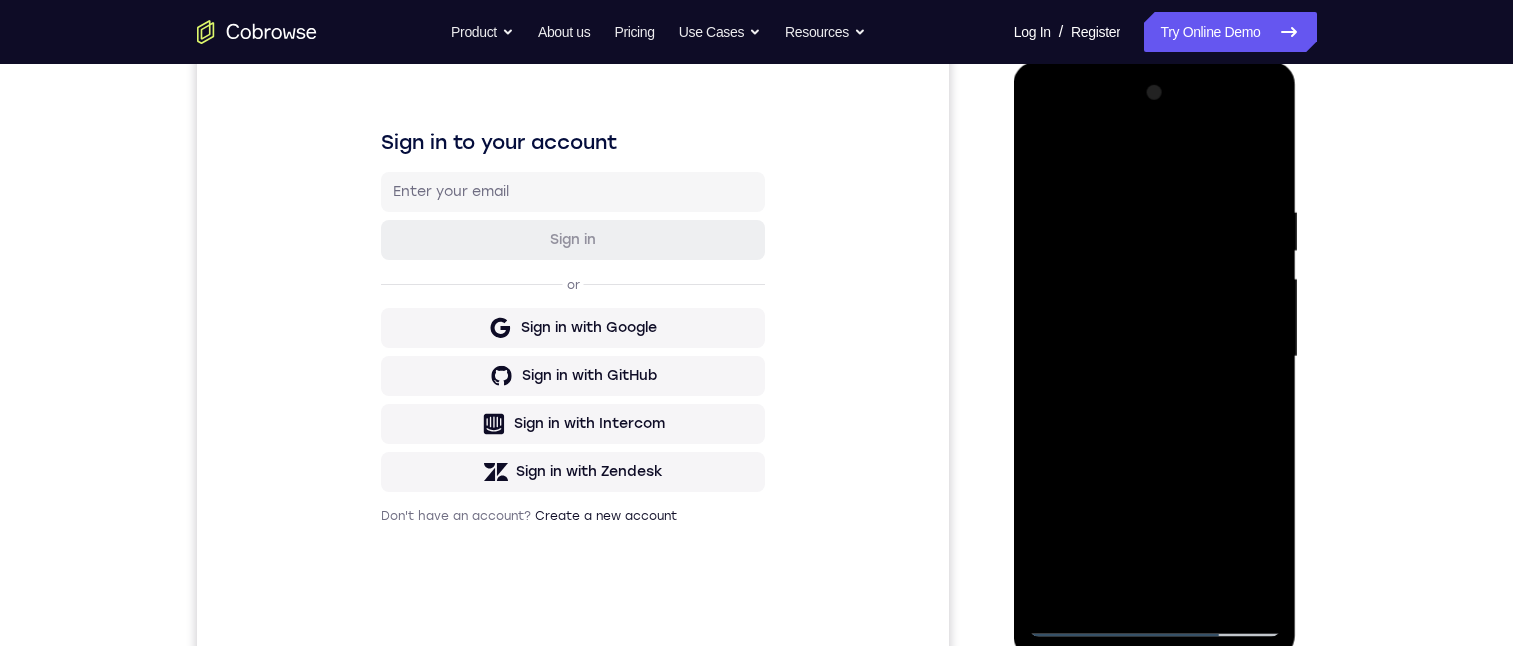 drag, startPoint x: 1140, startPoint y: 491, endPoint x: 1151, endPoint y: 438, distance: 54.129475 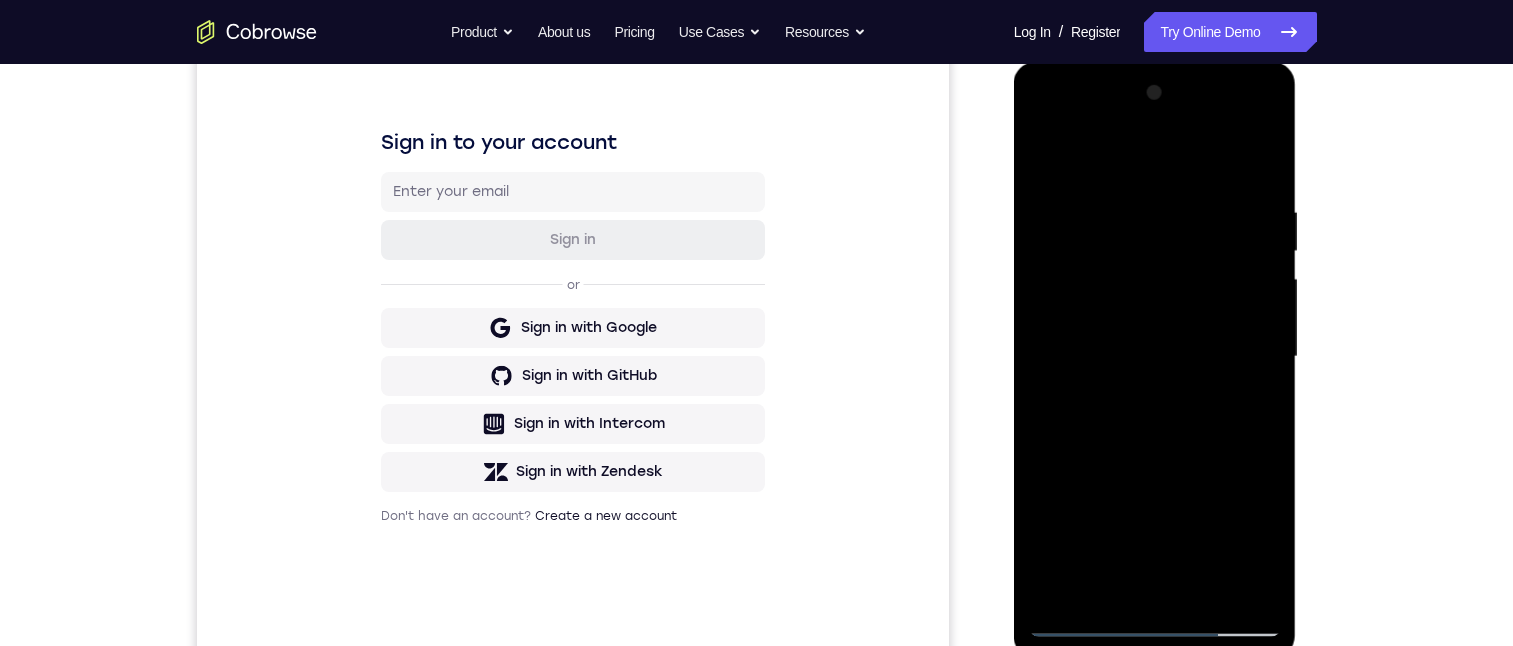 click at bounding box center [1155, 357] 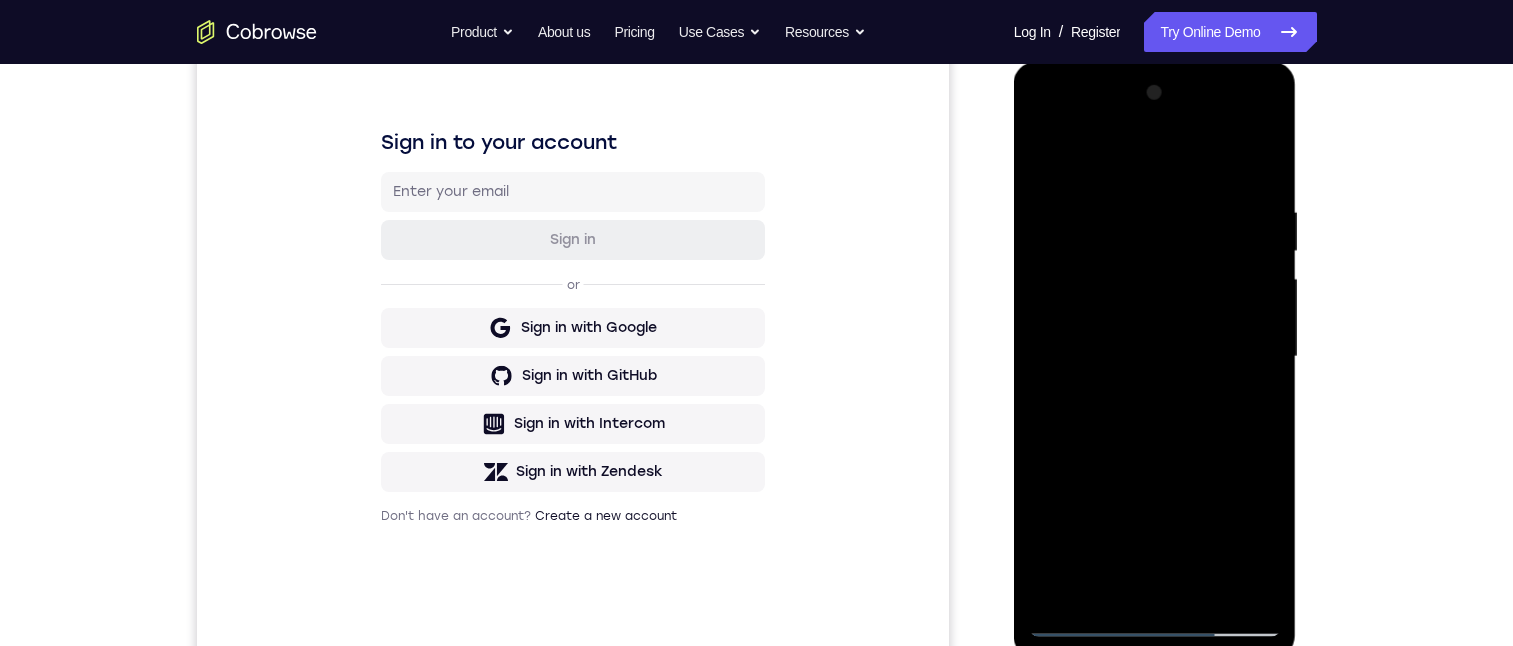 click at bounding box center (1155, 357) 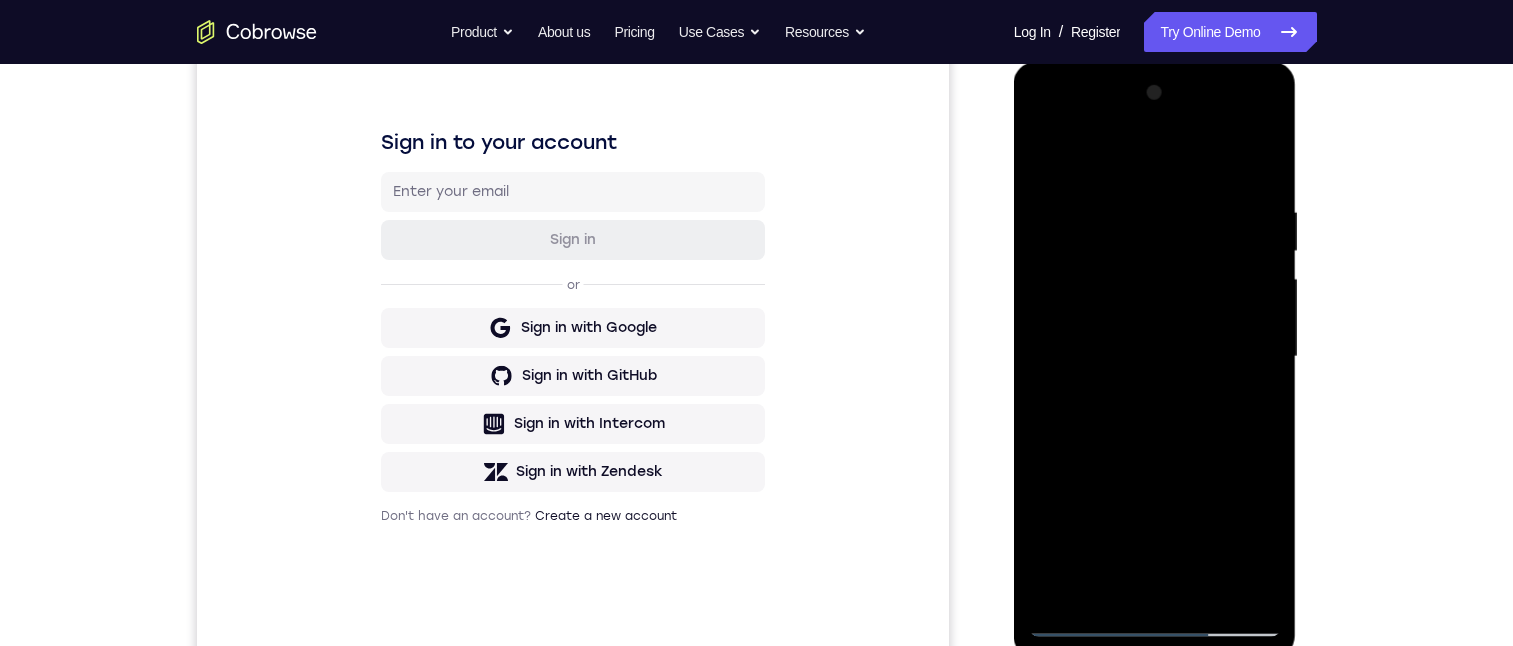 click at bounding box center [1155, 357] 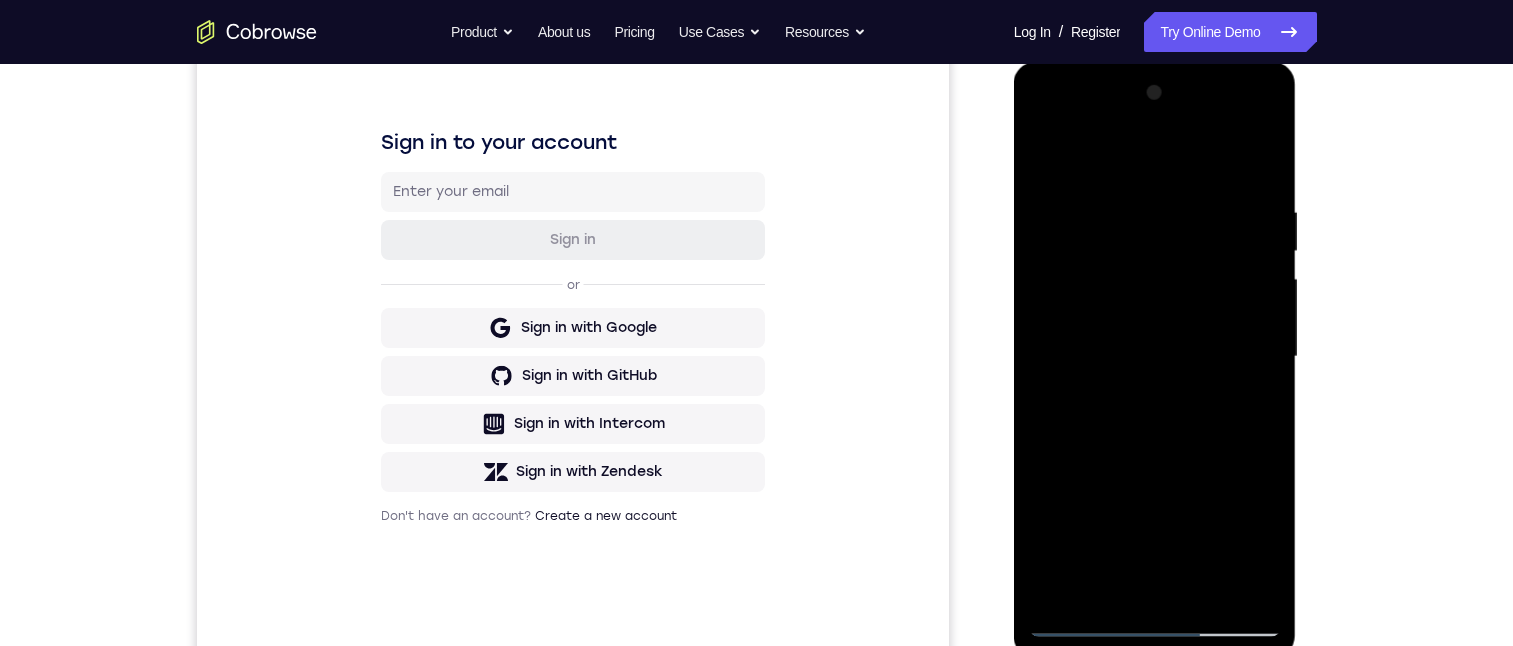 click at bounding box center (1155, 357) 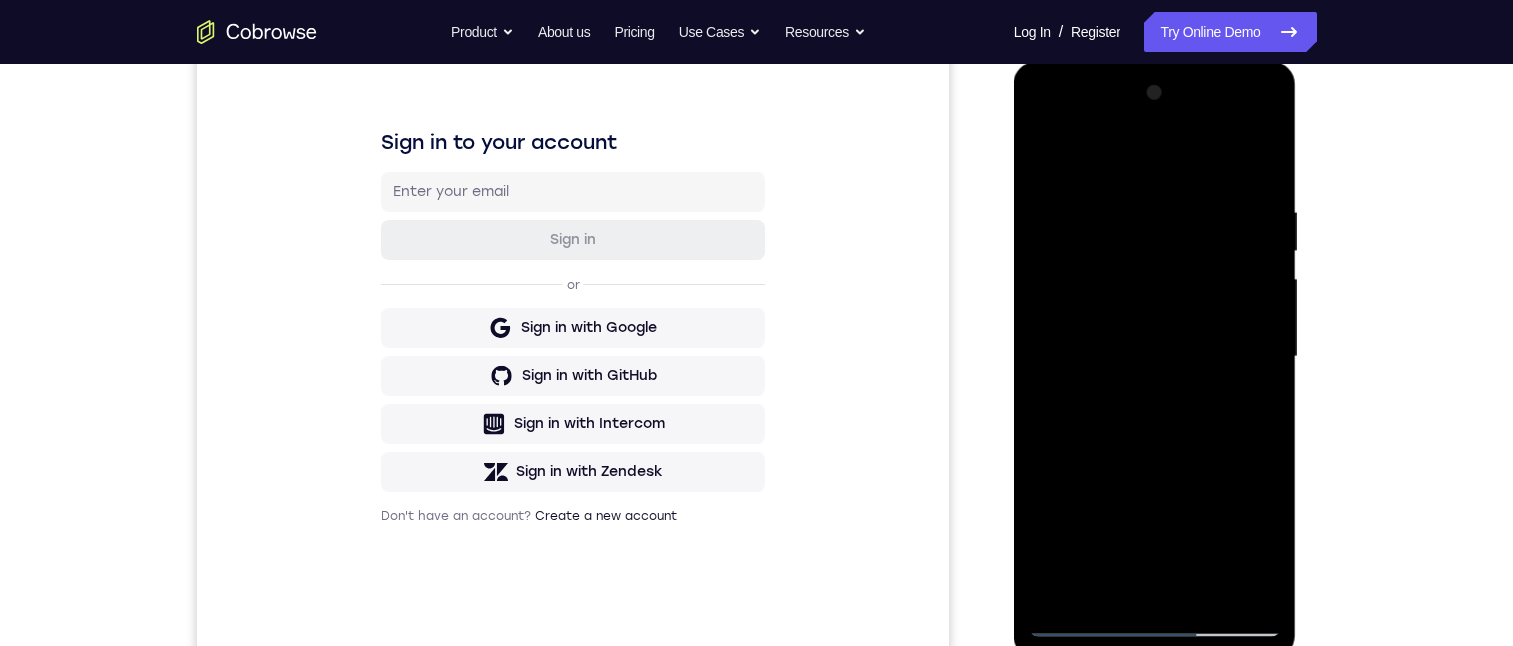 click at bounding box center [1155, 357] 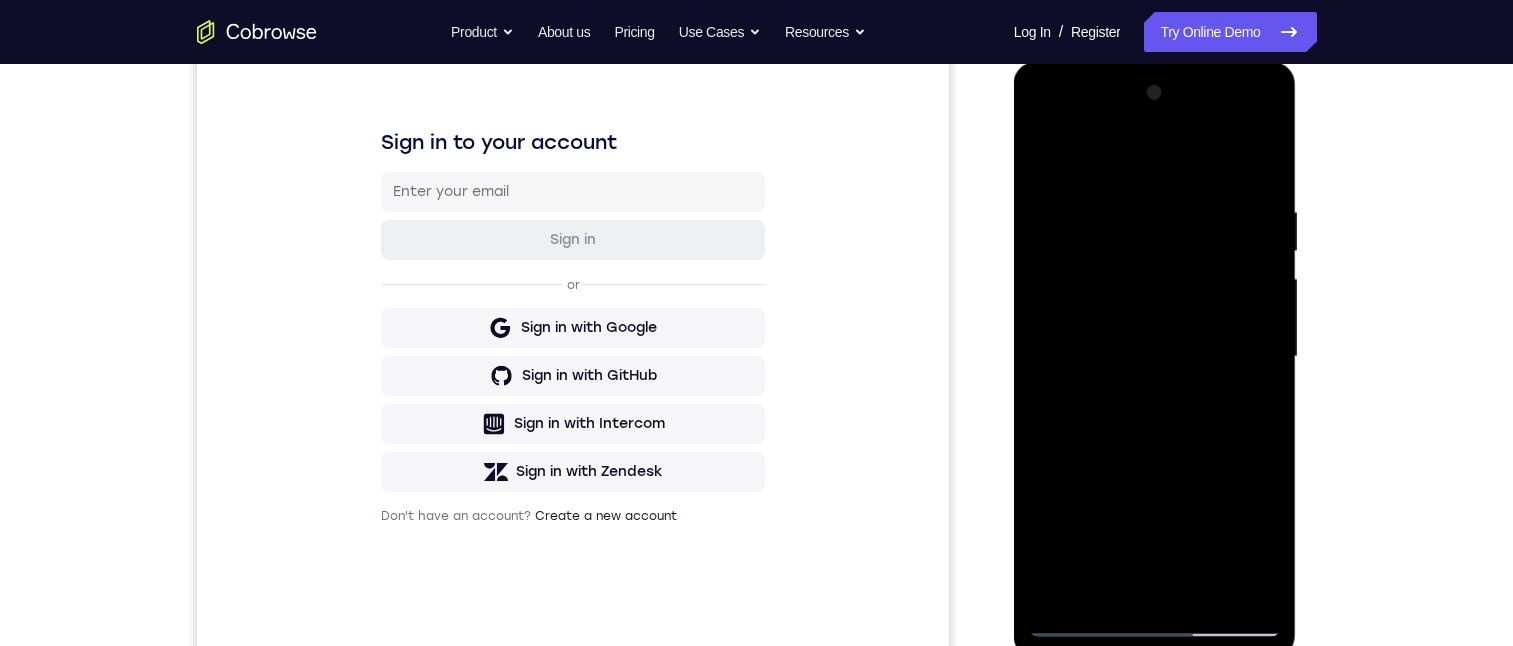 click at bounding box center (1155, 357) 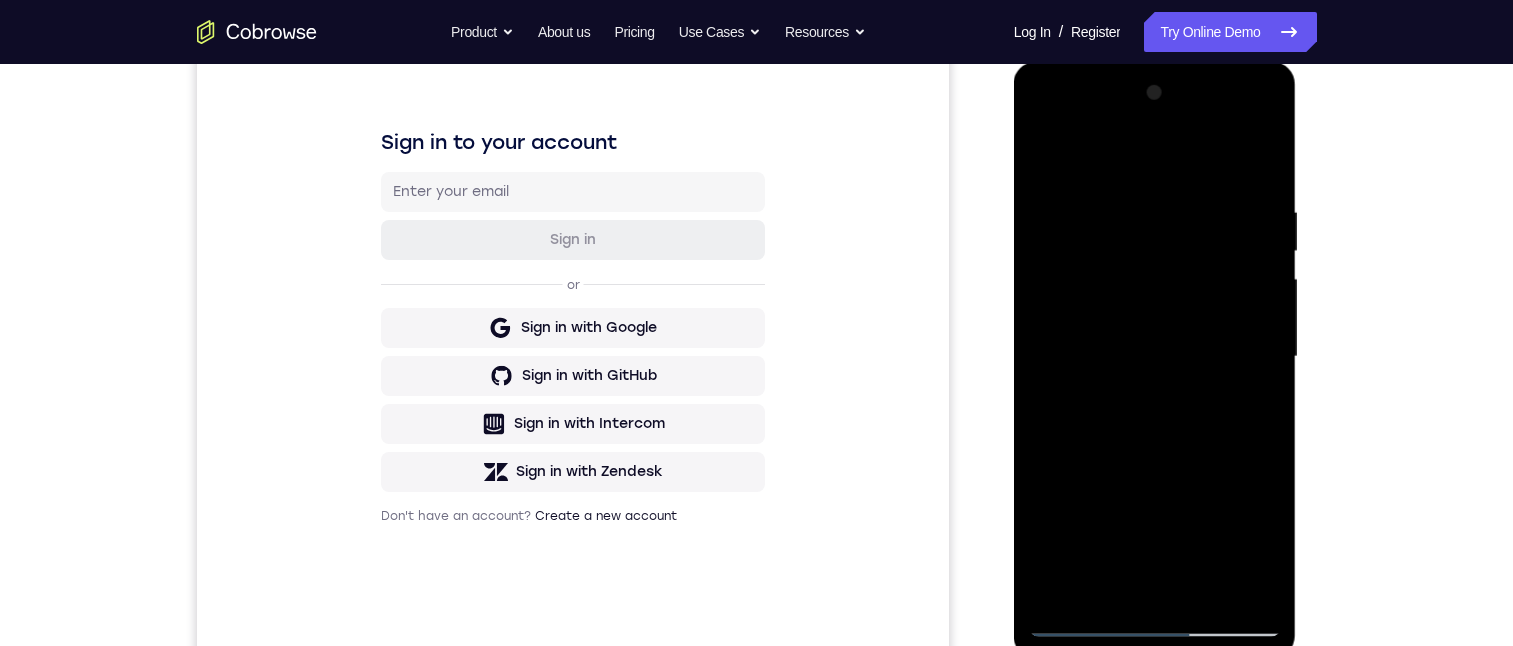 click at bounding box center [1155, 357] 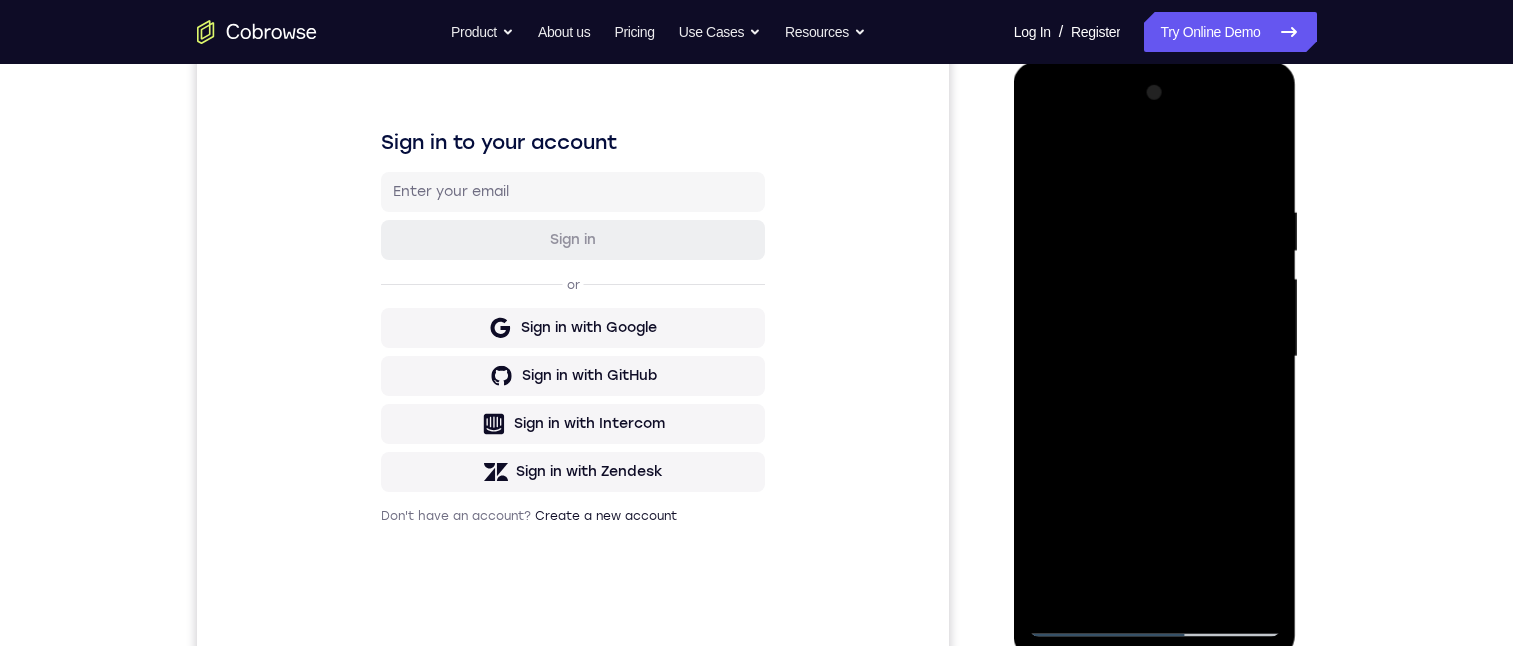 click at bounding box center (1155, 357) 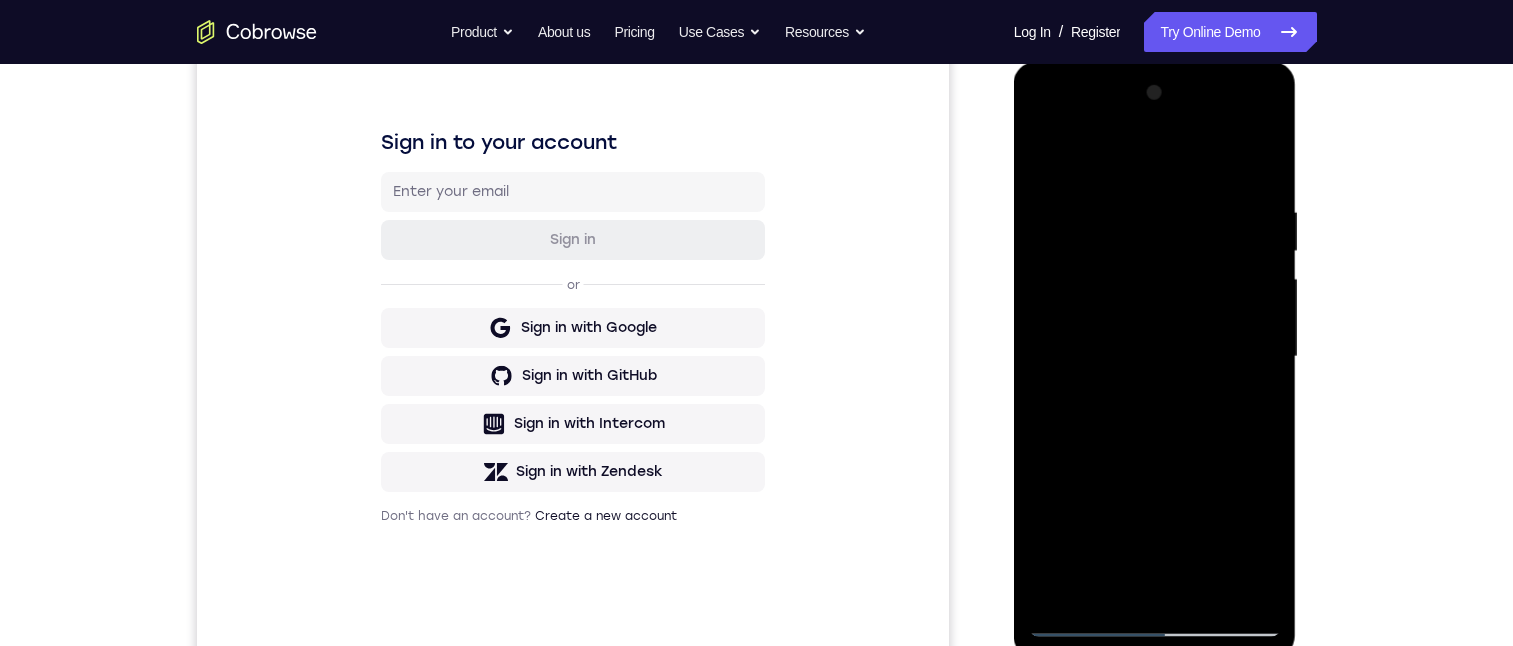 click at bounding box center [1155, 357] 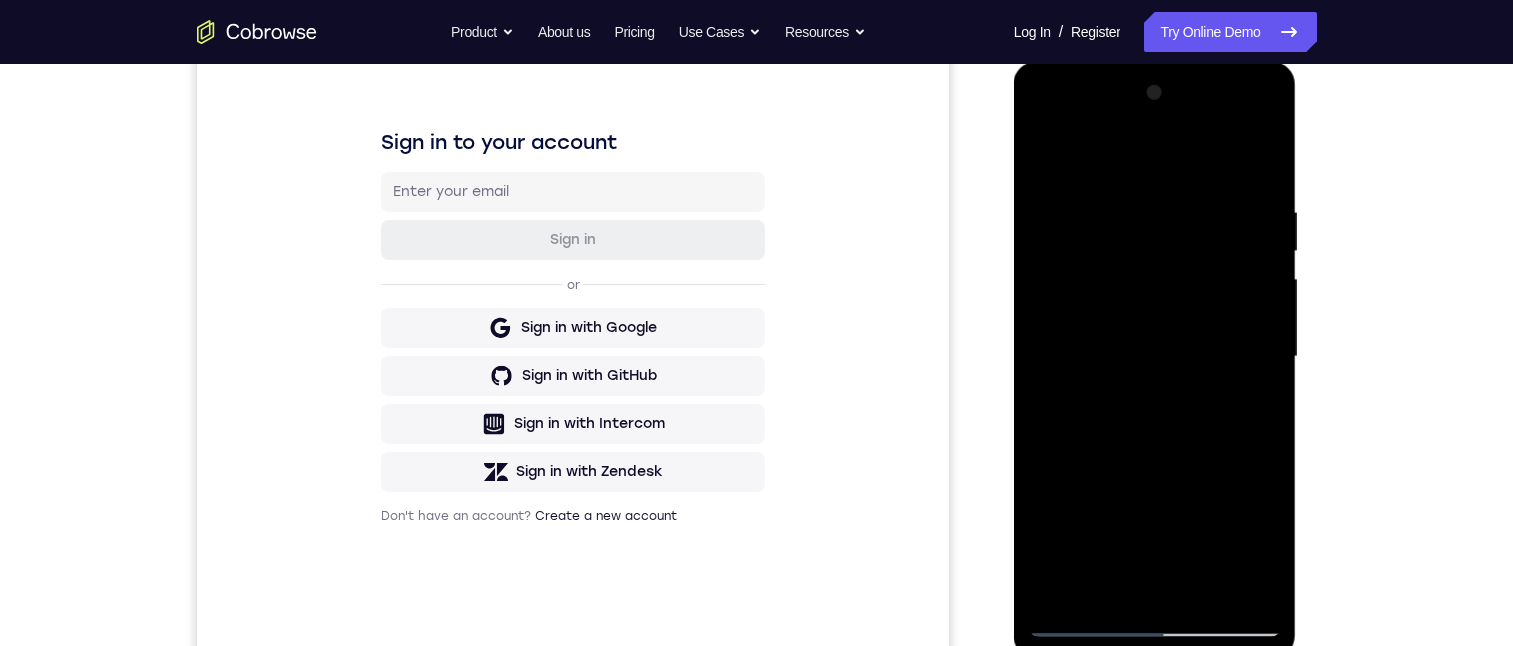 click at bounding box center [1155, 357] 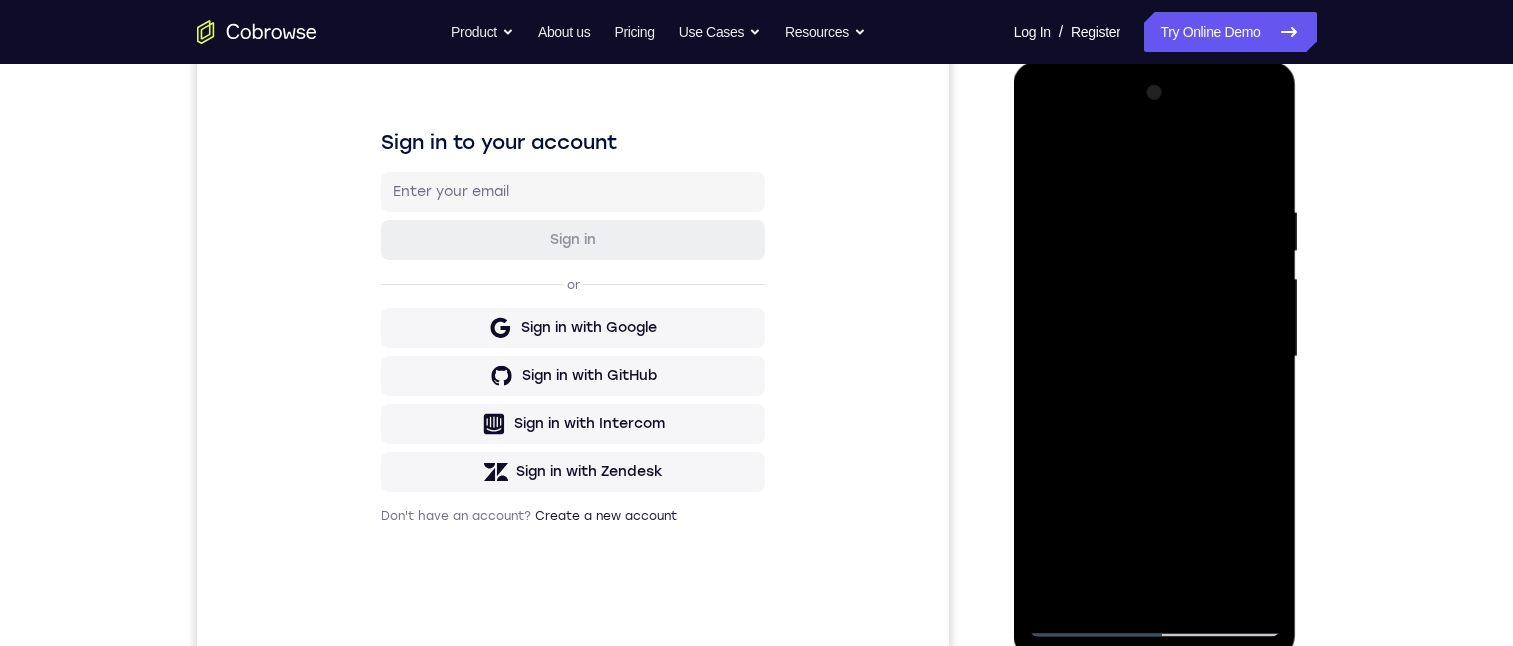 click at bounding box center (1155, 357) 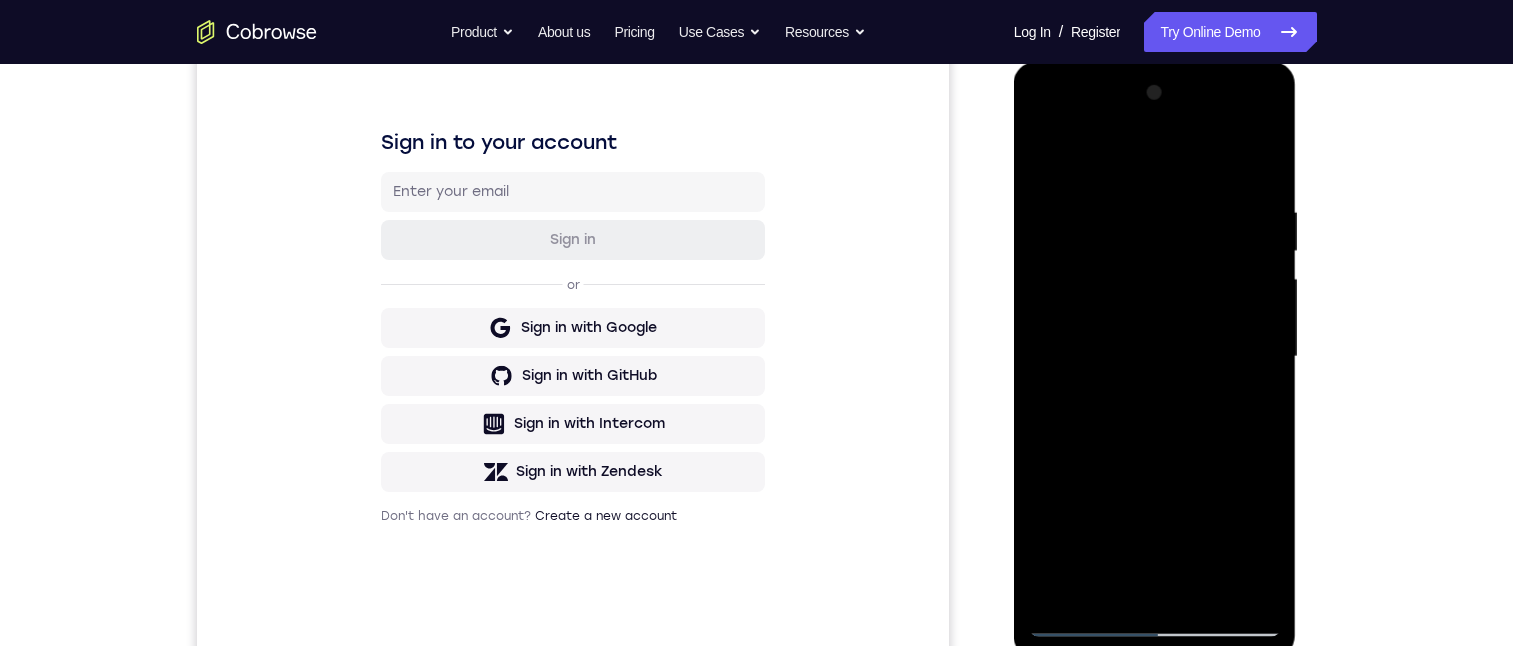 click at bounding box center [1155, 357] 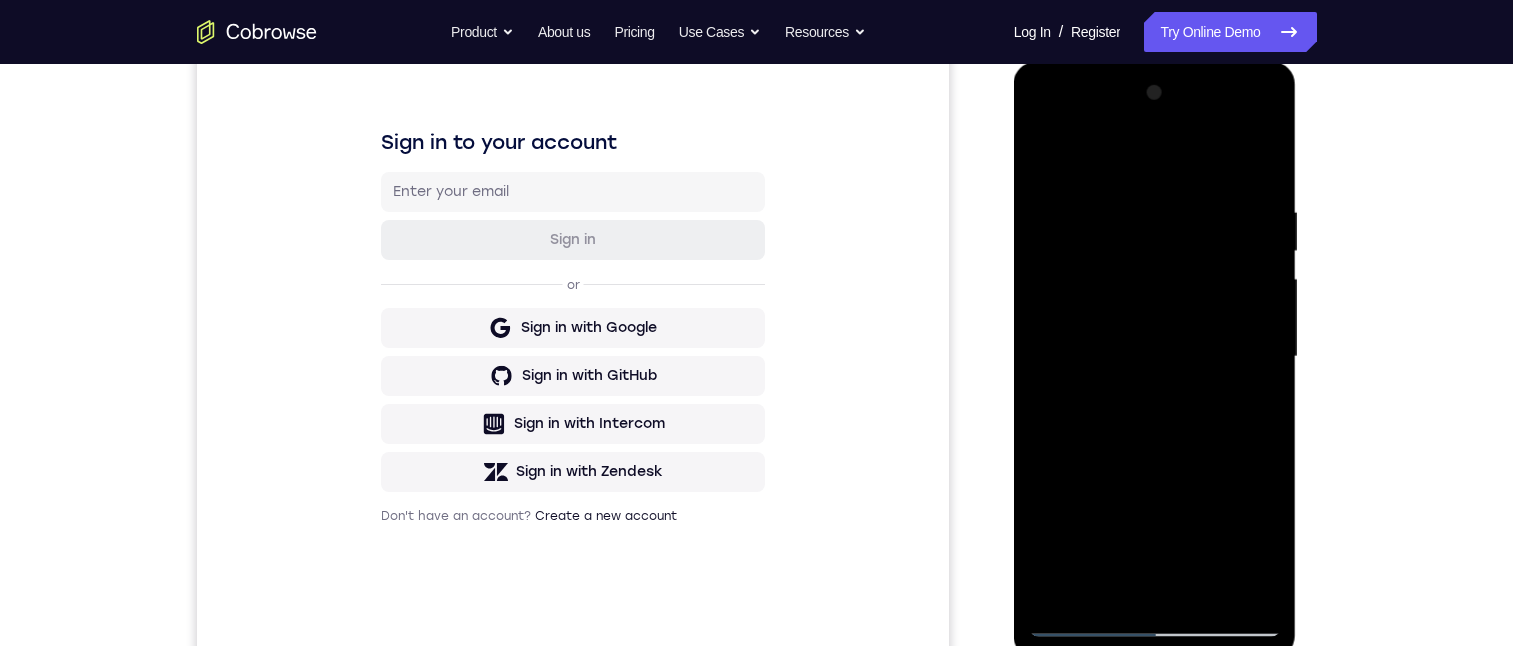 click at bounding box center (1155, 357) 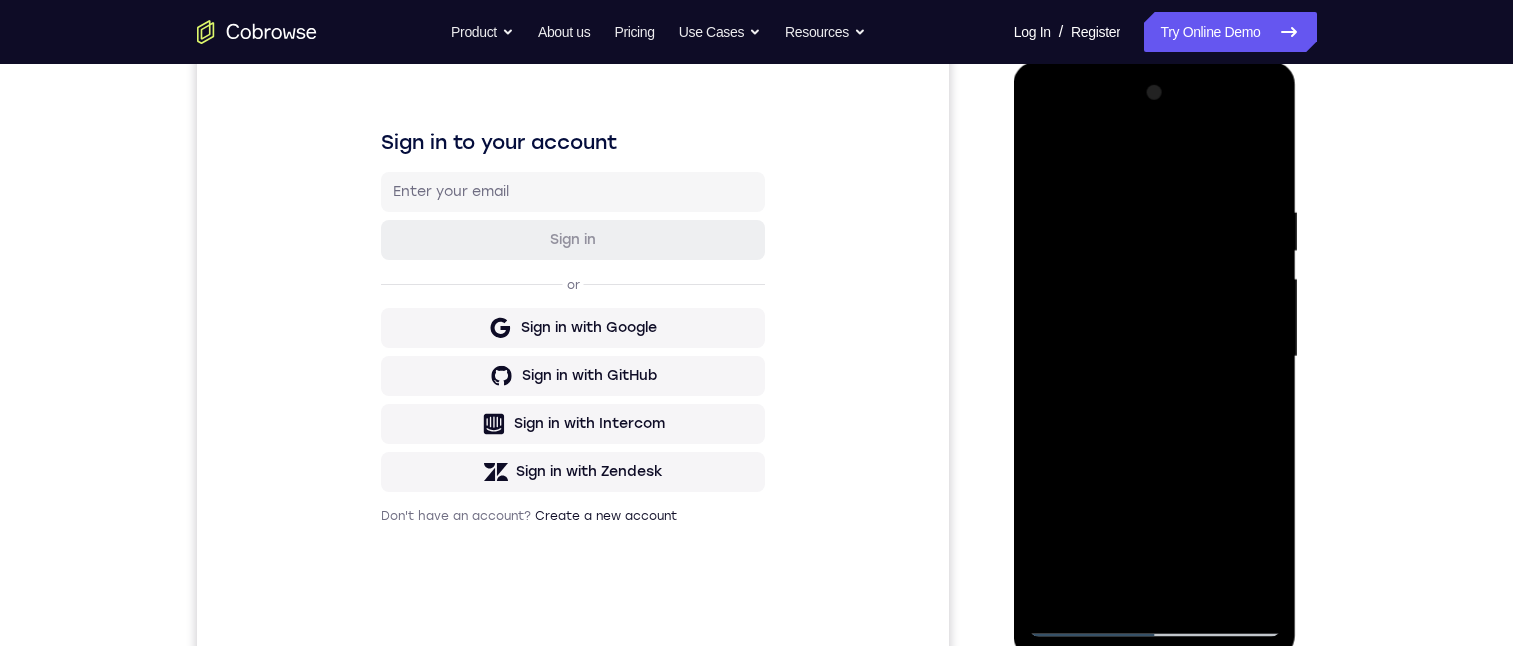 click at bounding box center (1155, 357) 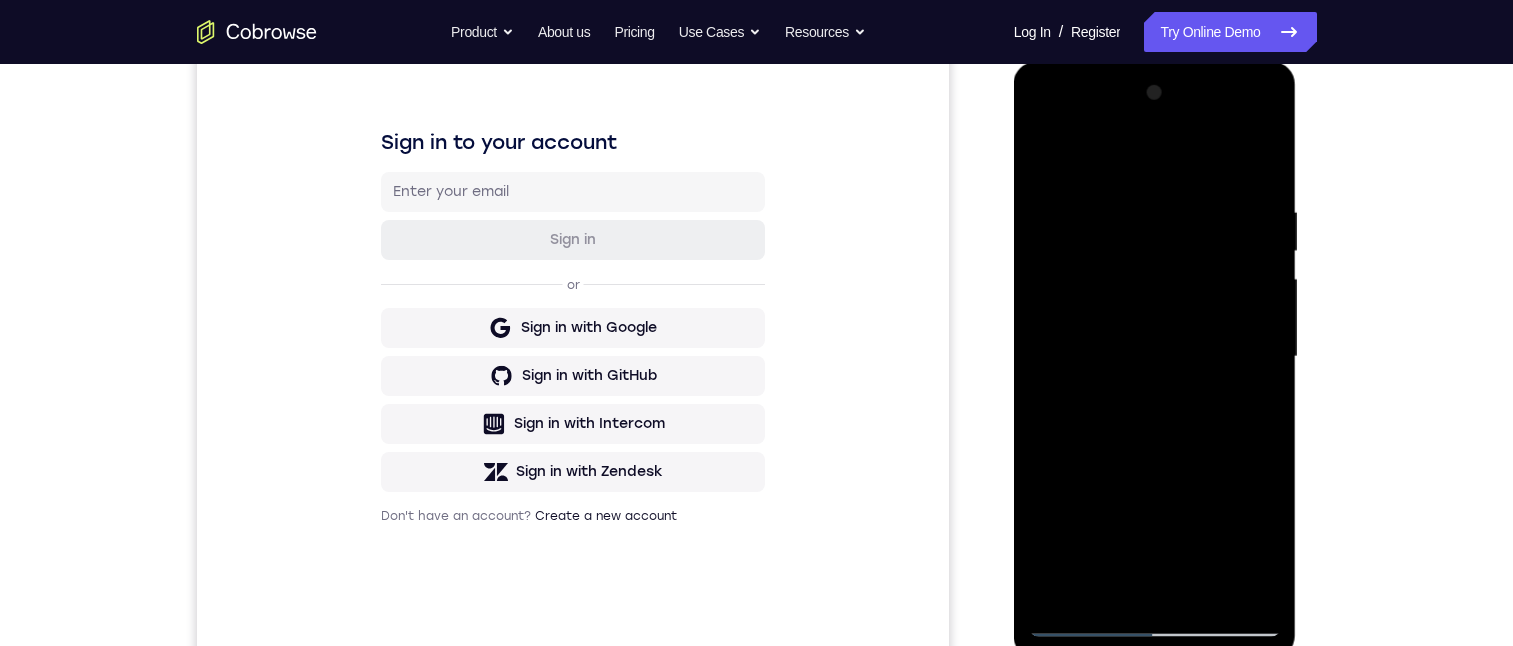 click at bounding box center [1155, 357] 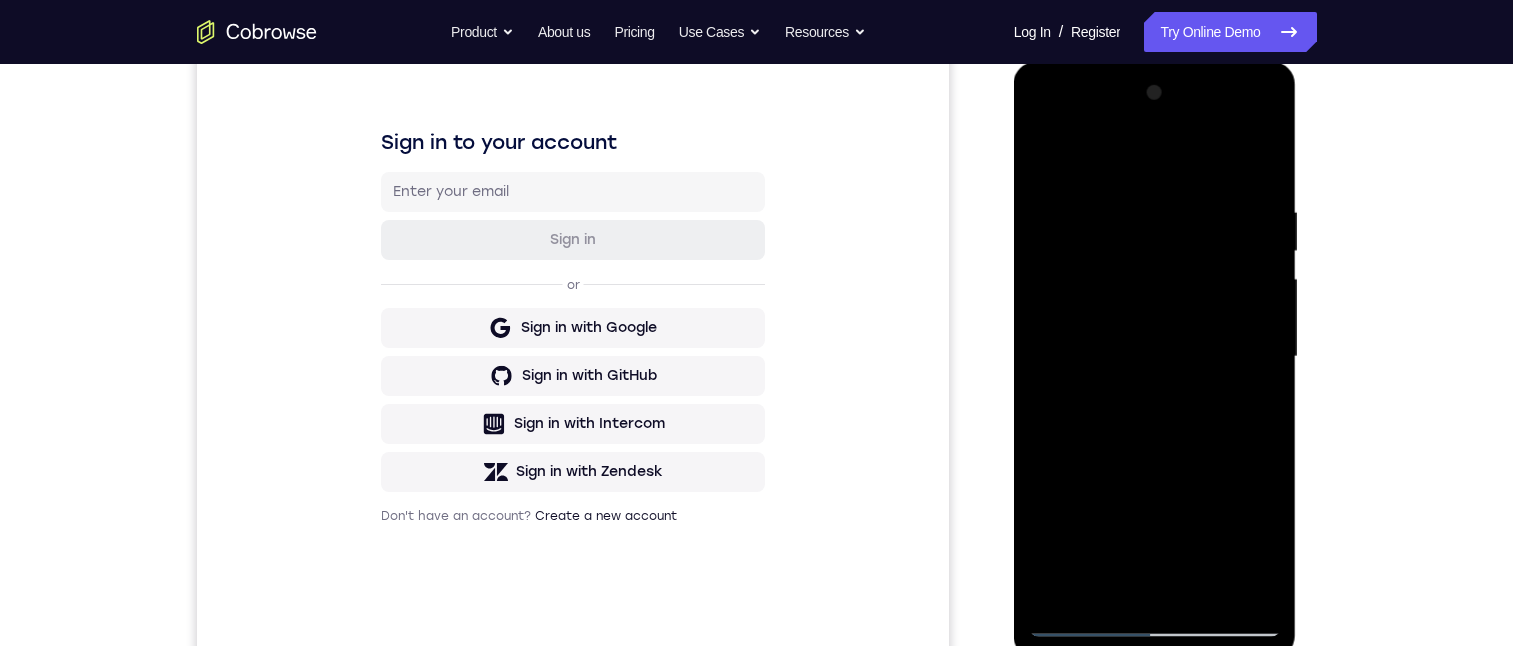 click at bounding box center (1155, 357) 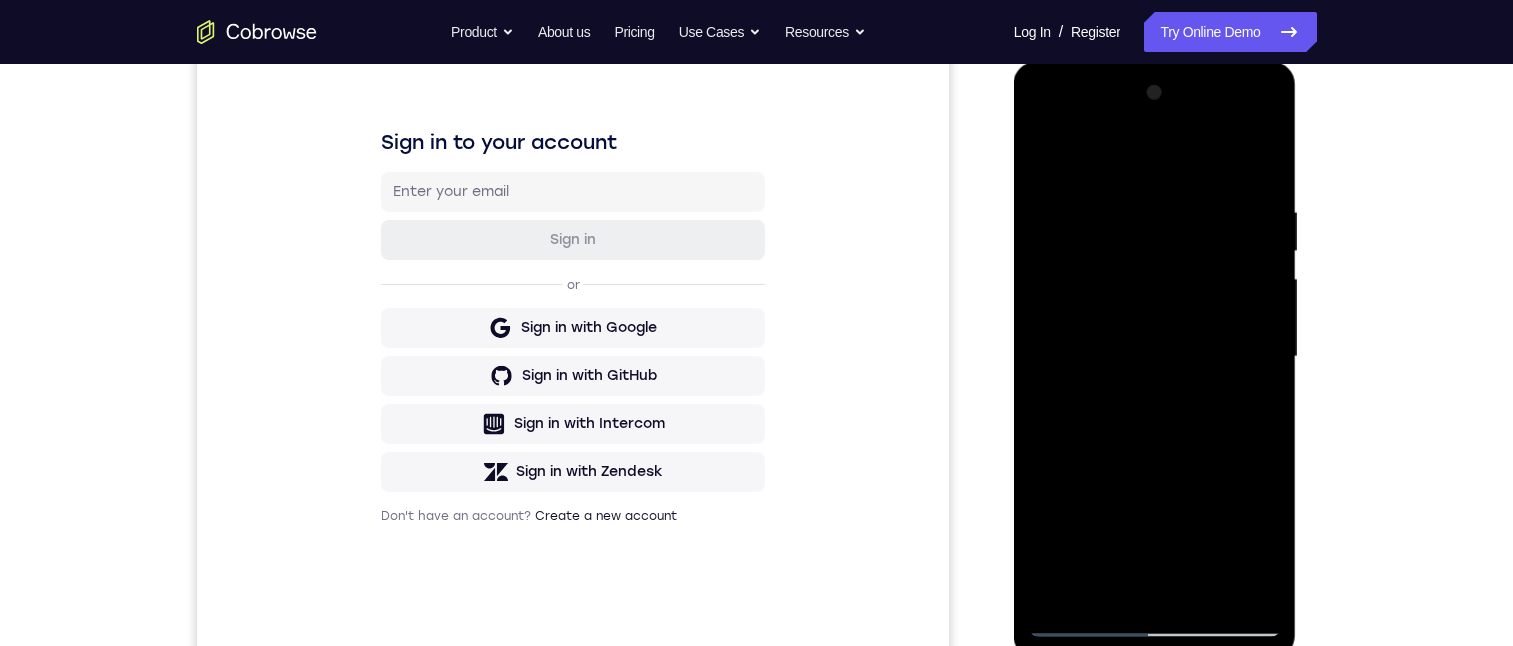click at bounding box center (1155, 357) 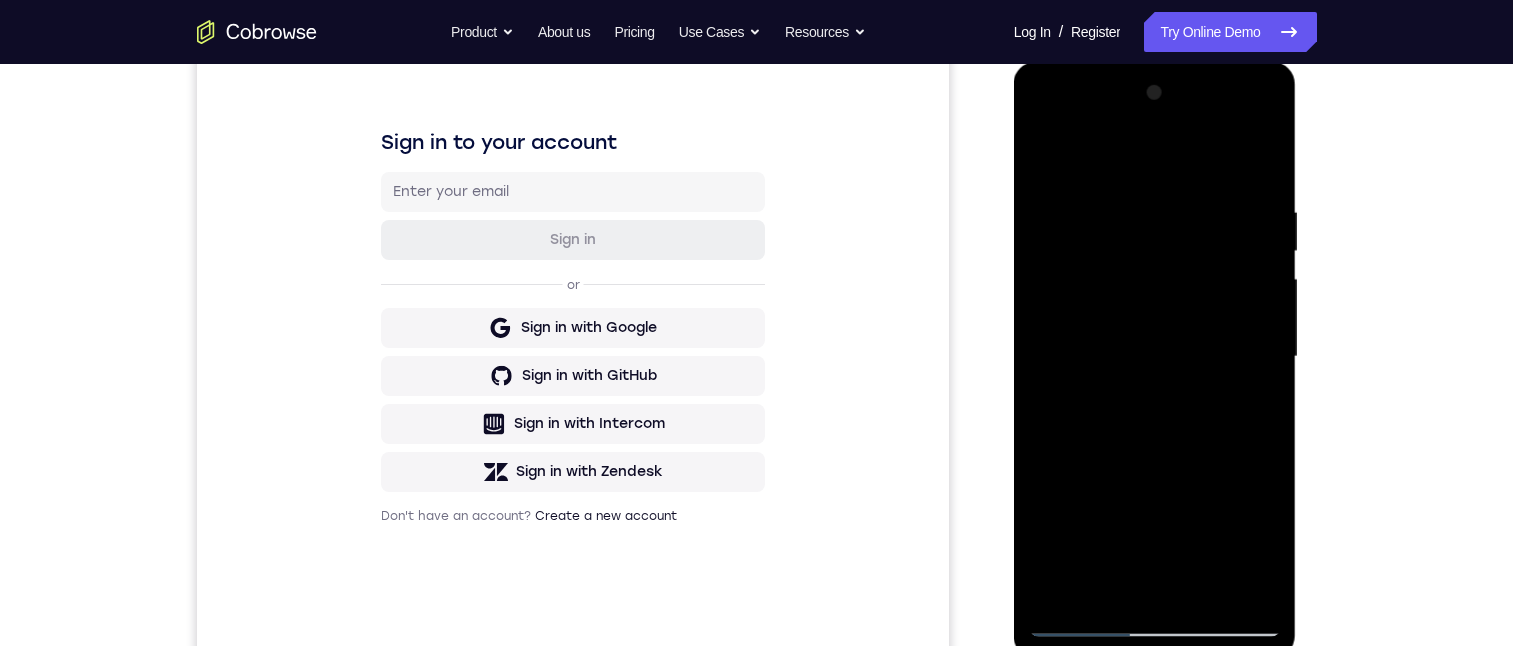click at bounding box center (1155, 357) 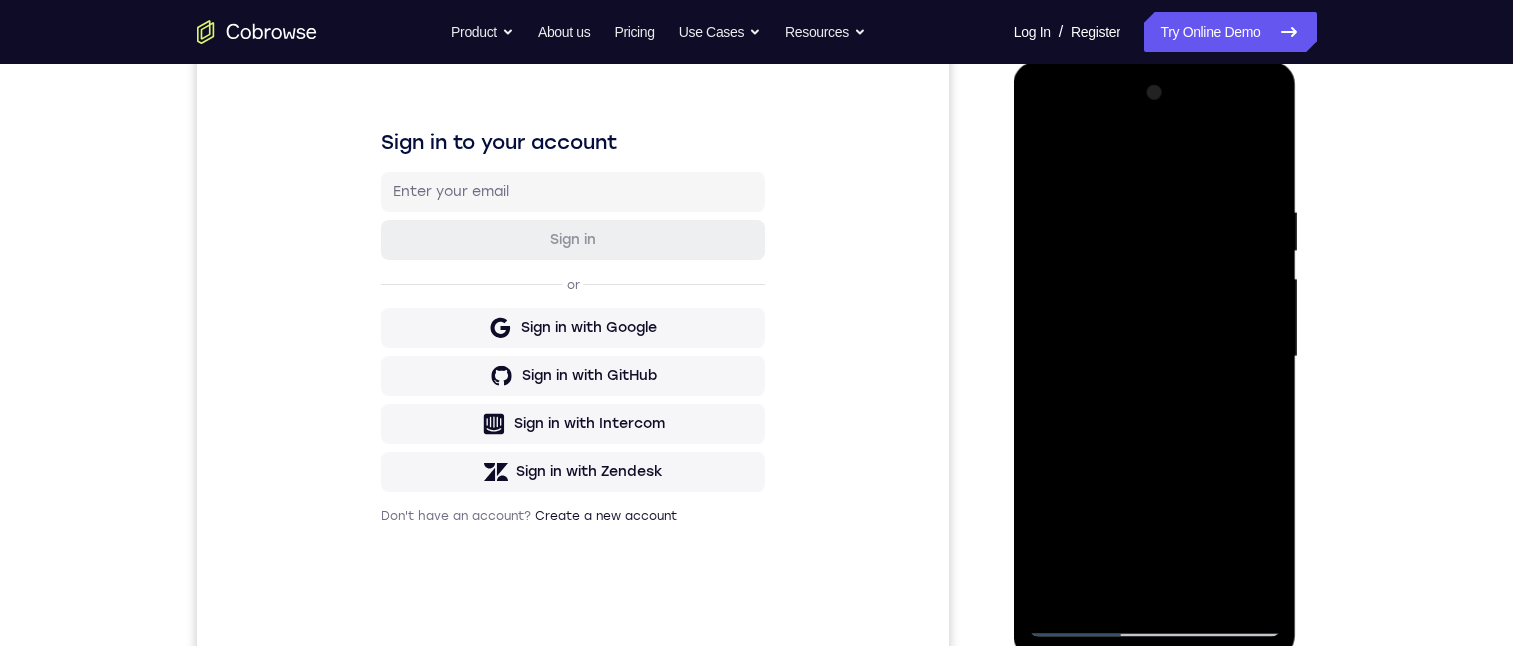 click at bounding box center (1155, 357) 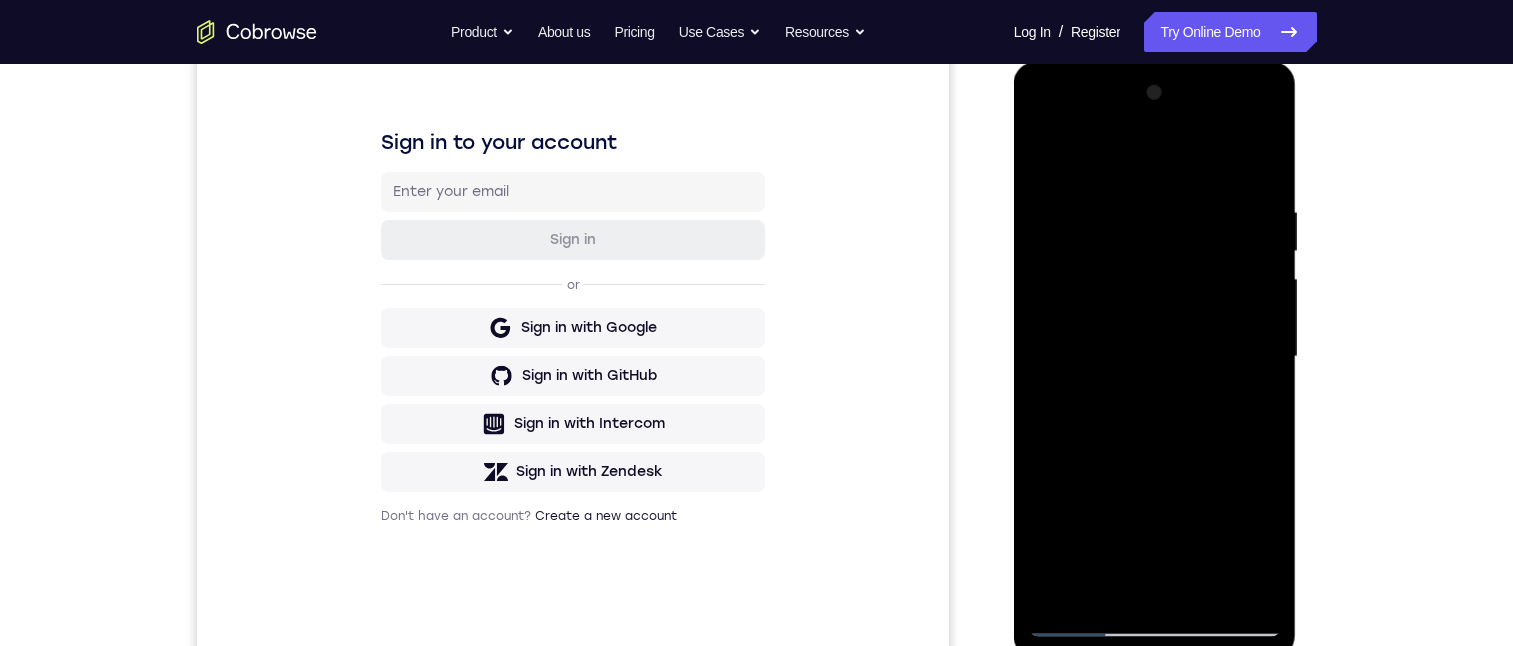 drag, startPoint x: 1123, startPoint y: 404, endPoint x: 1266, endPoint y: 558, distance: 210.15471 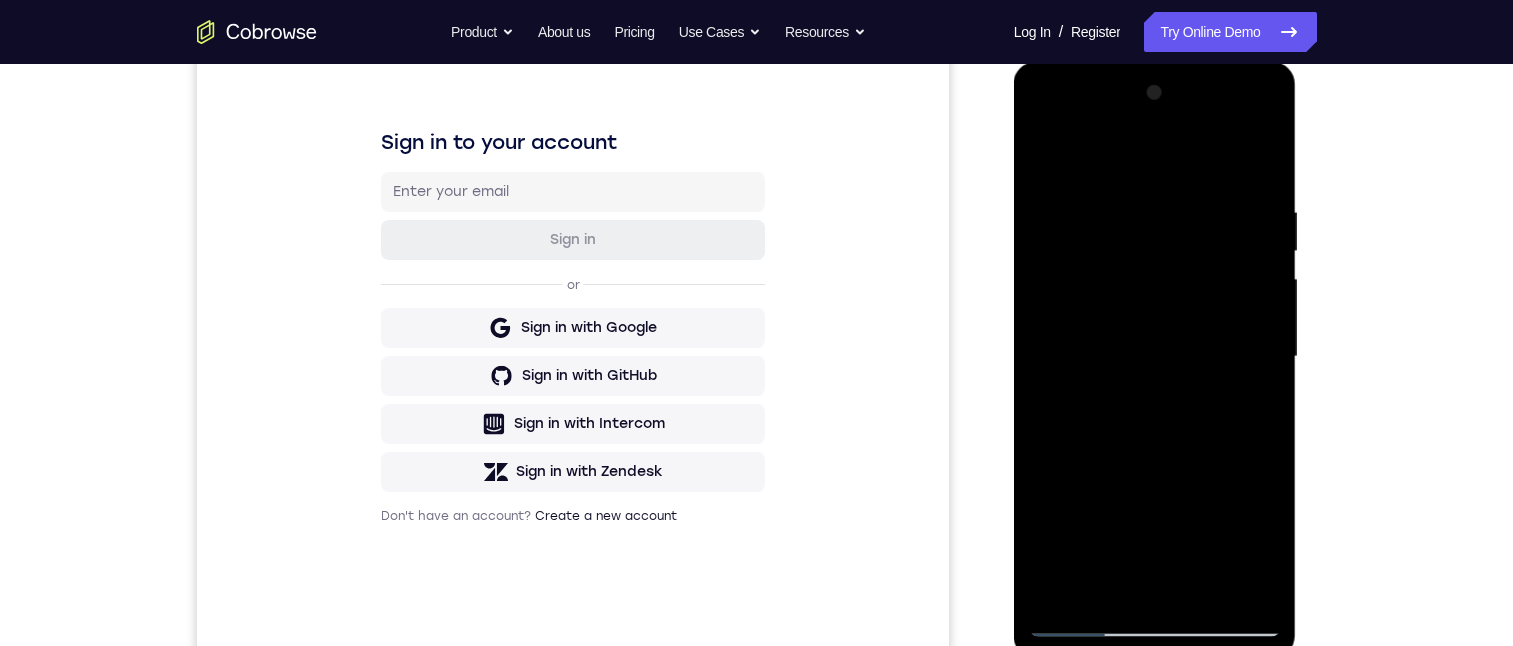 click at bounding box center (1155, 357) 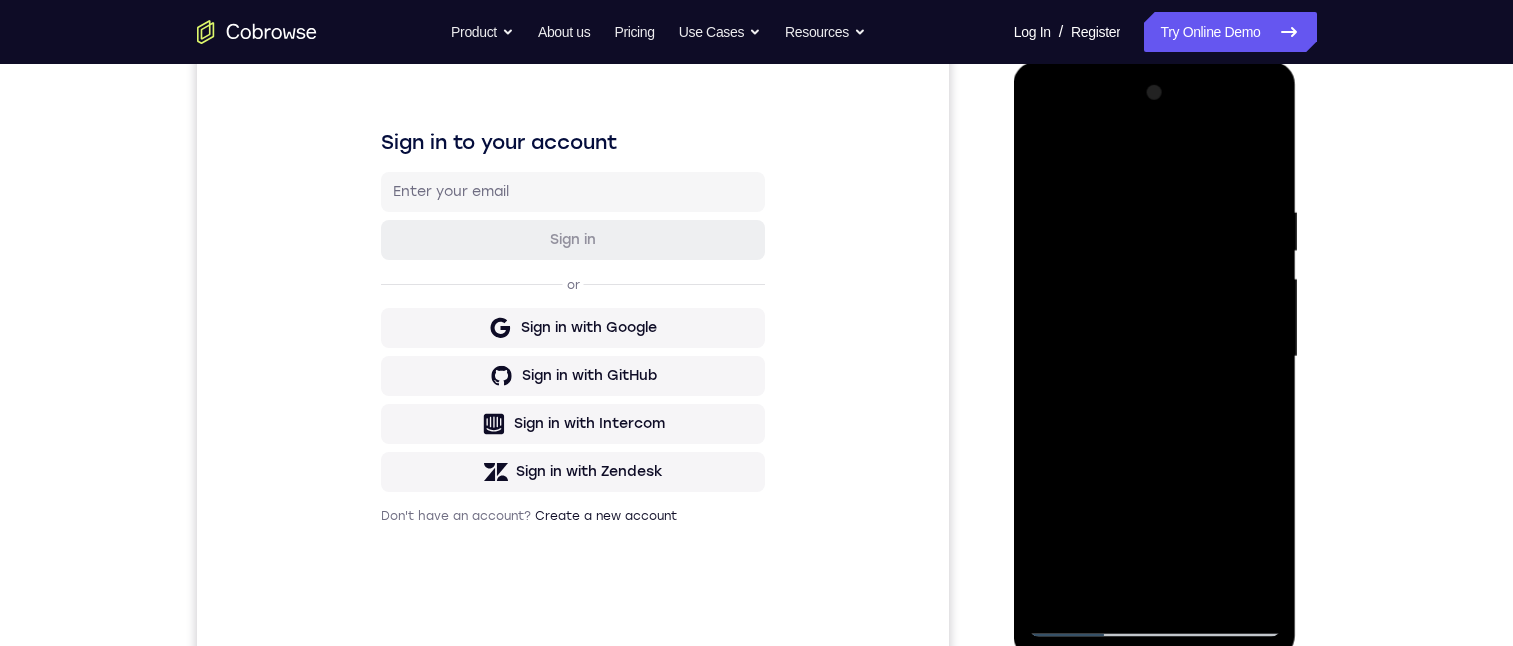 click at bounding box center (1155, 357) 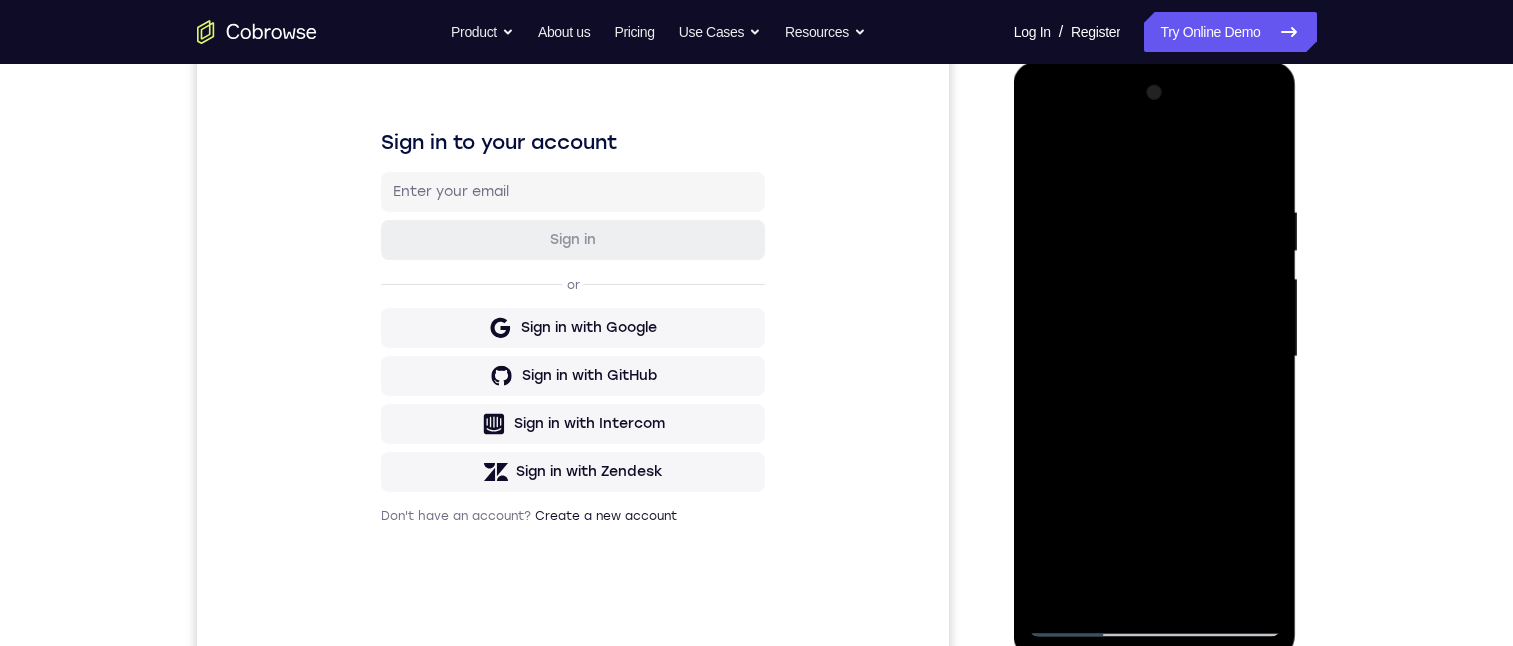drag, startPoint x: 1266, startPoint y: 558, endPoint x: 2346, endPoint y: 467, distance: 1083.827 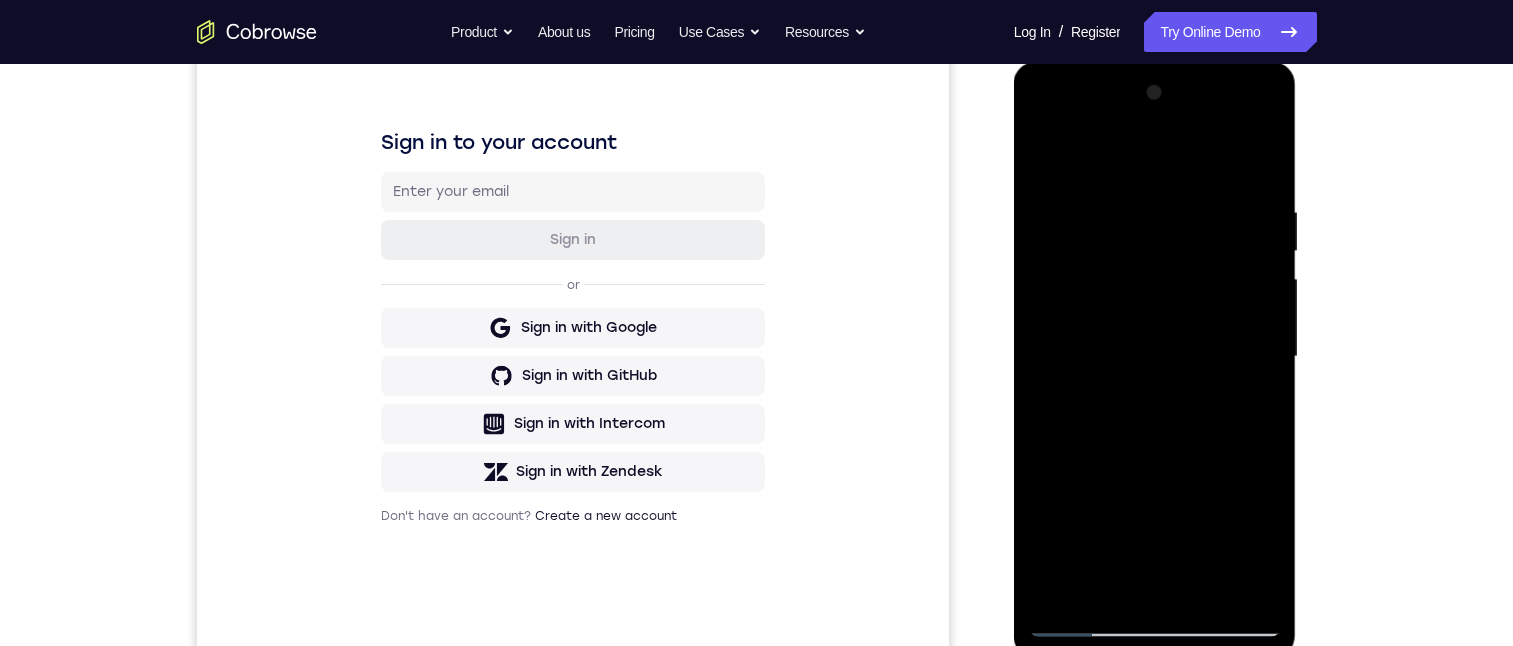 click at bounding box center [1155, 357] 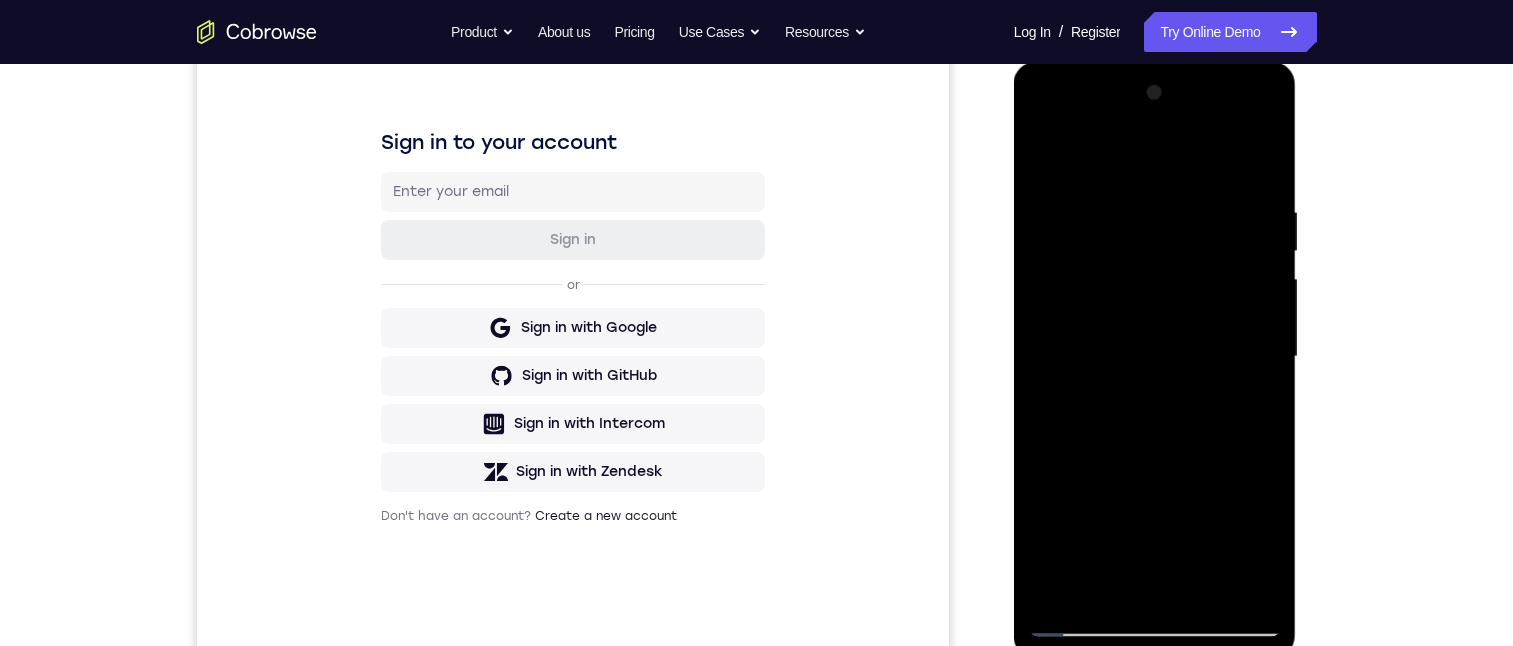 click at bounding box center (1155, 357) 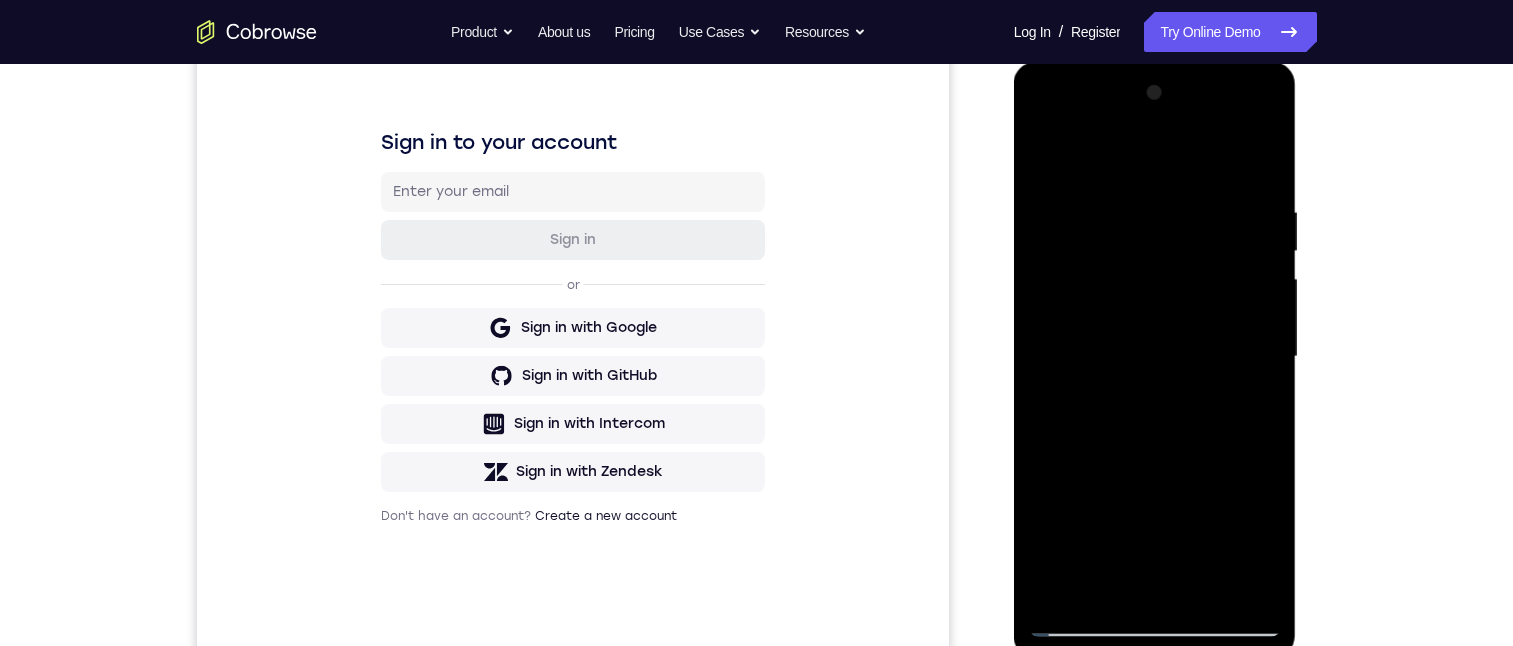 click at bounding box center [1155, 357] 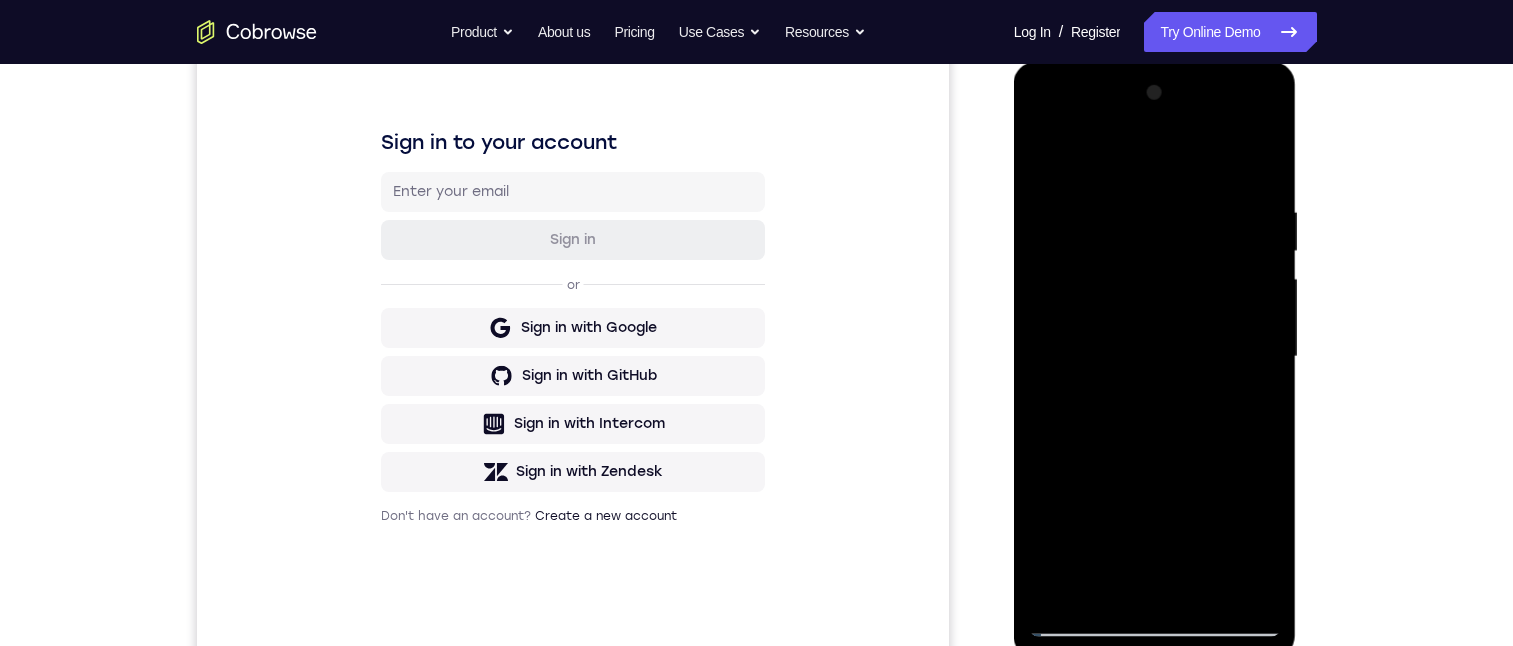 scroll, scrollTop: 319, scrollLeft: 0, axis: vertical 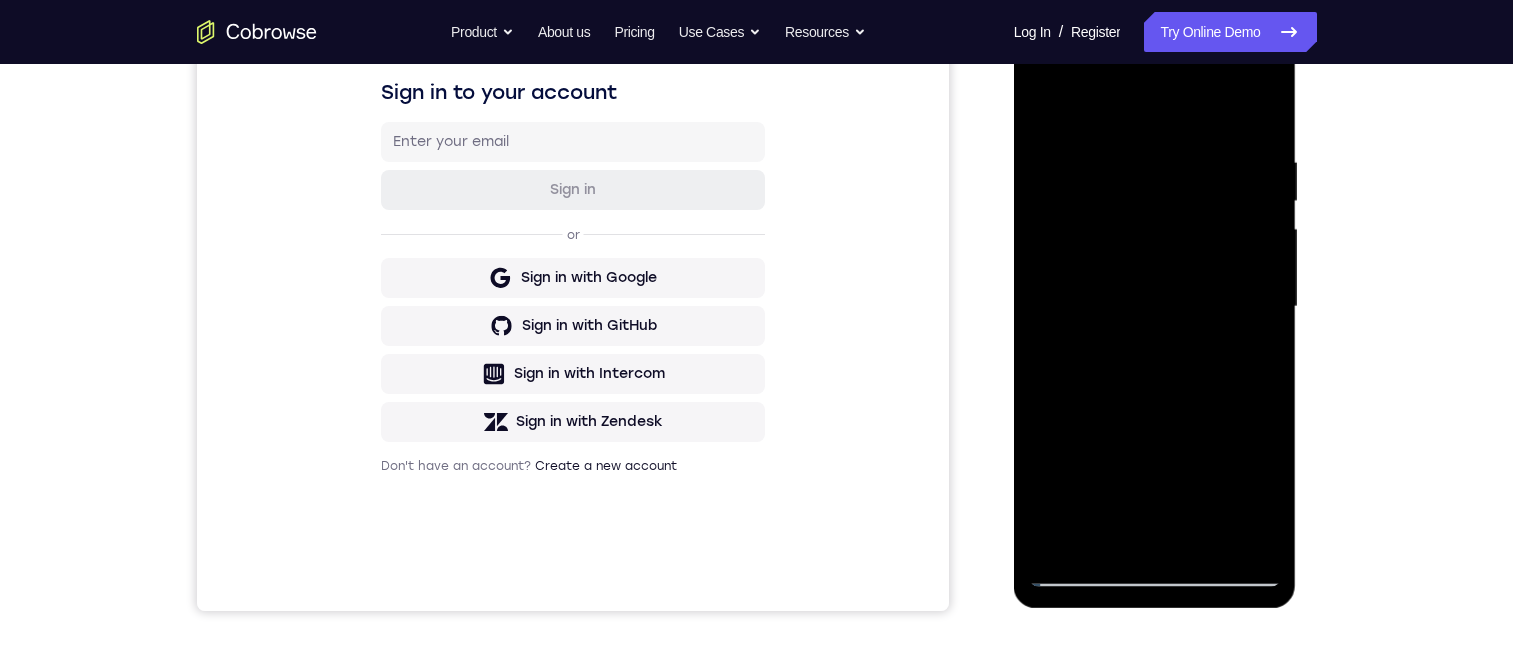 click at bounding box center [1155, 307] 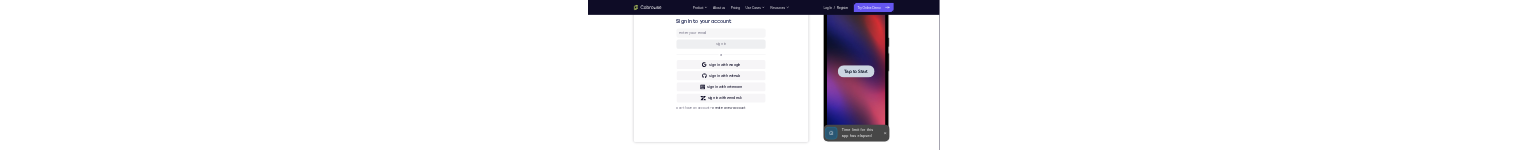 scroll, scrollTop: 0, scrollLeft: 0, axis: both 